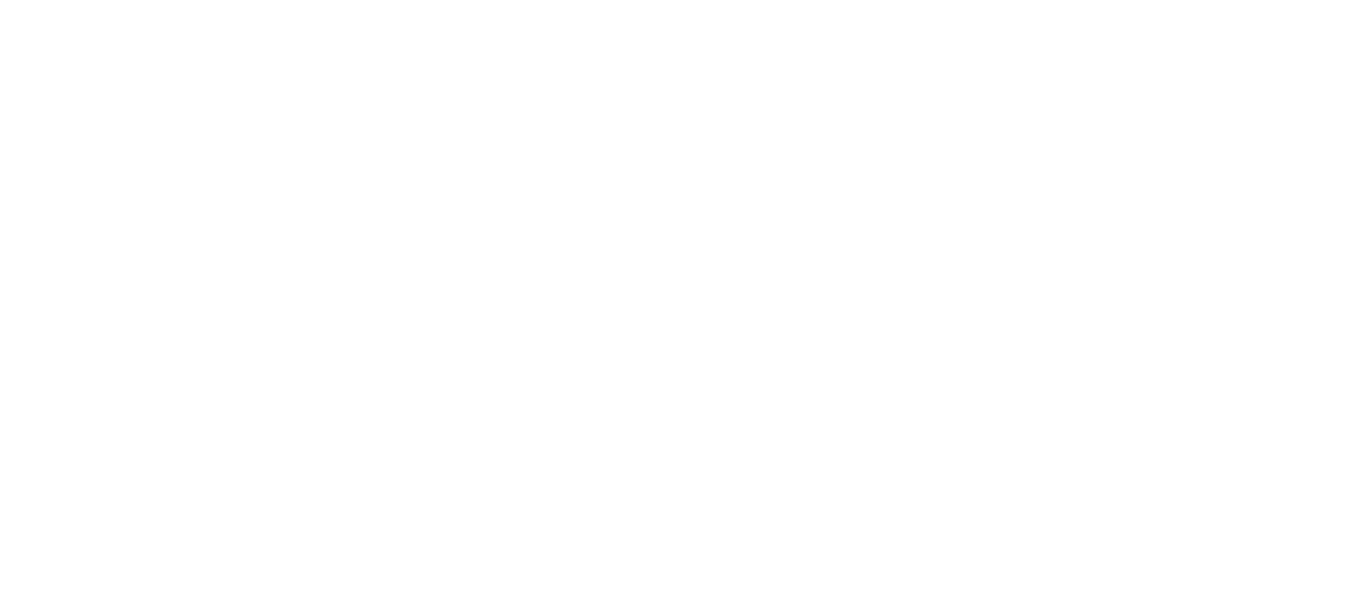 scroll, scrollTop: 0, scrollLeft: 0, axis: both 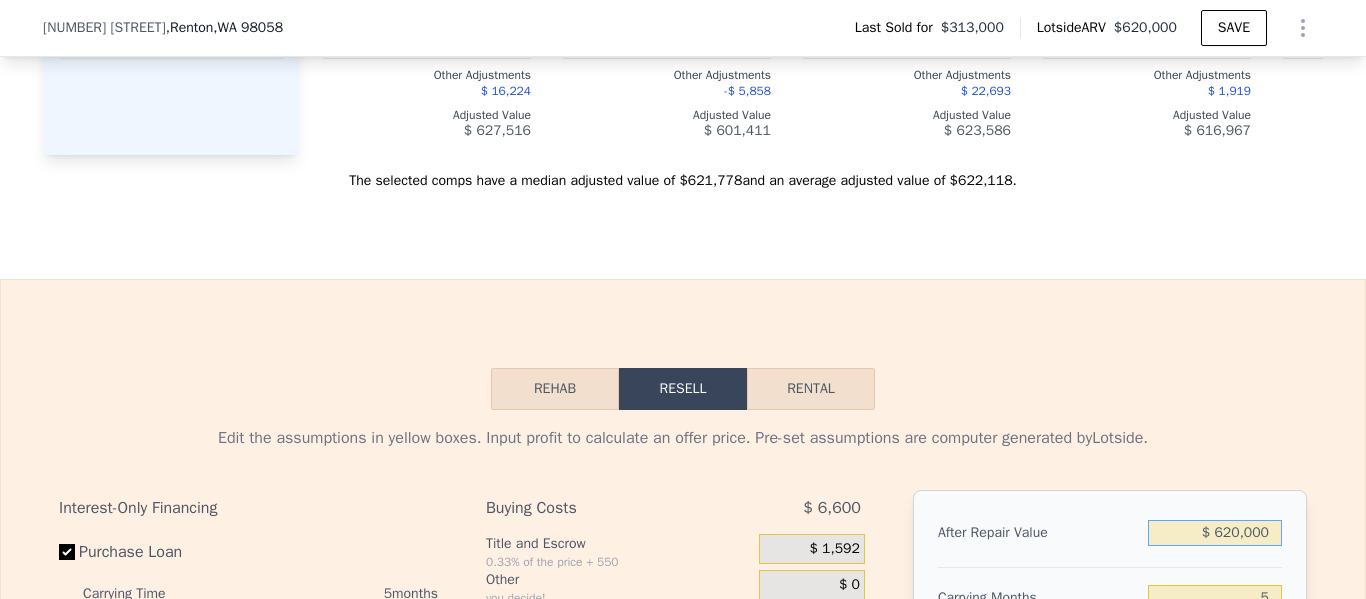 click on "$ 620,000" at bounding box center (1215, 533) 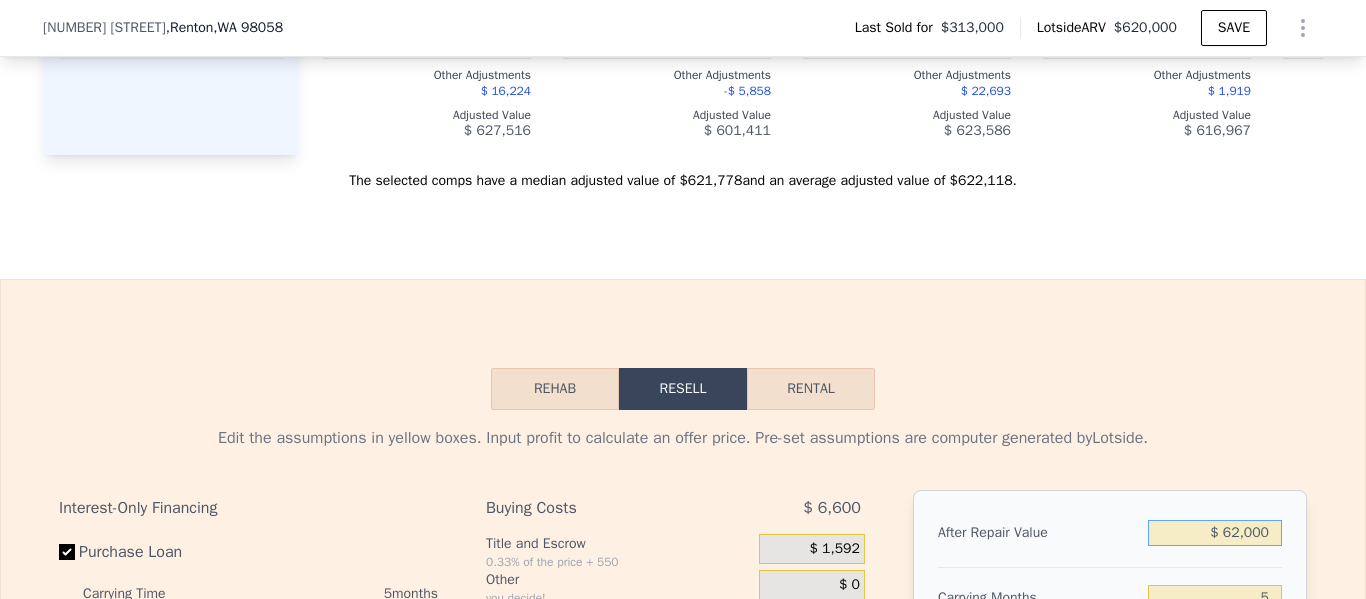 type on "-$ 278,002" 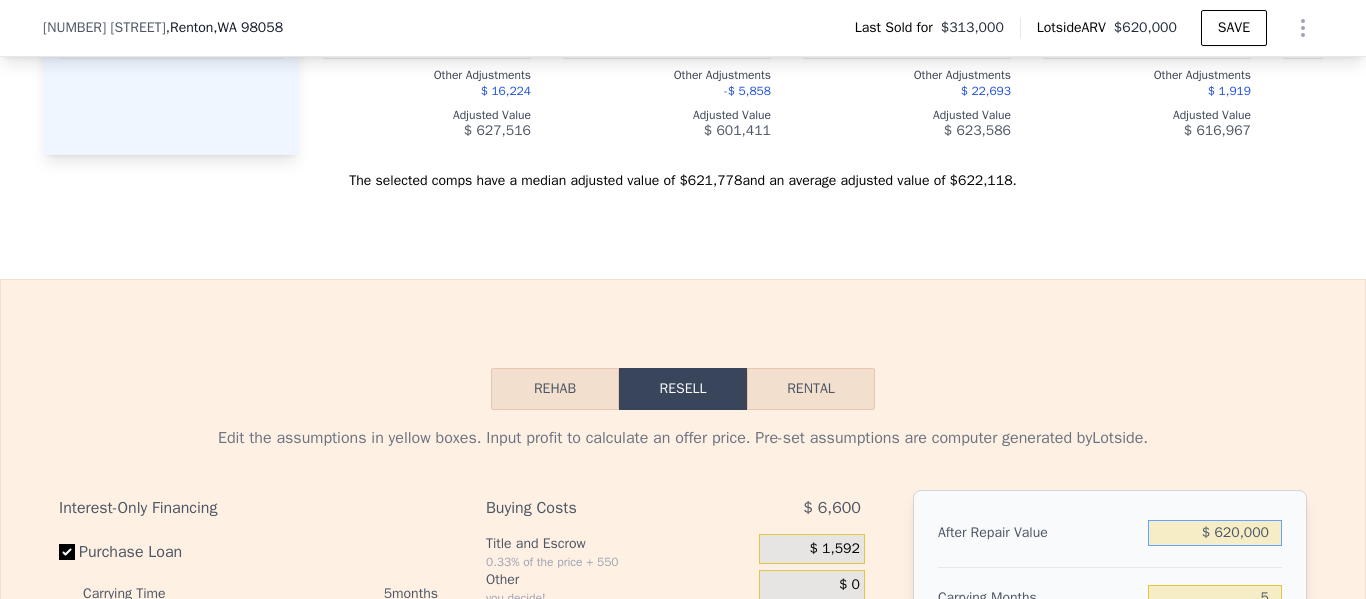 type on "$ 6,200,000" 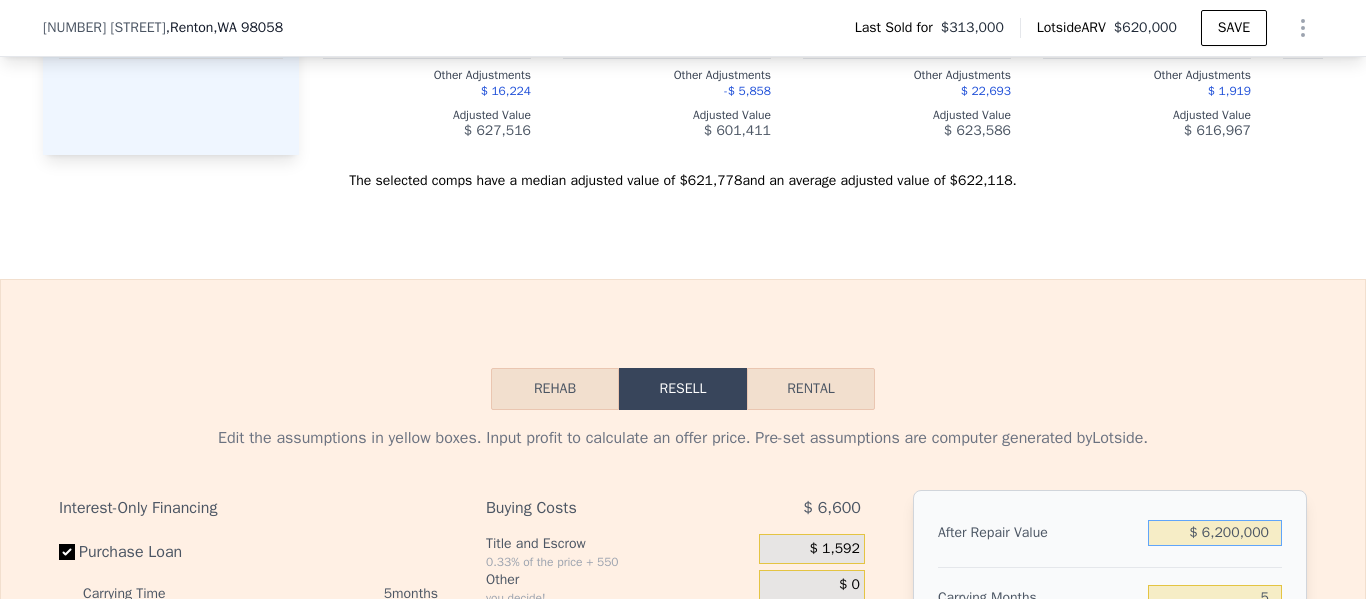 type on "$ 5,413,172" 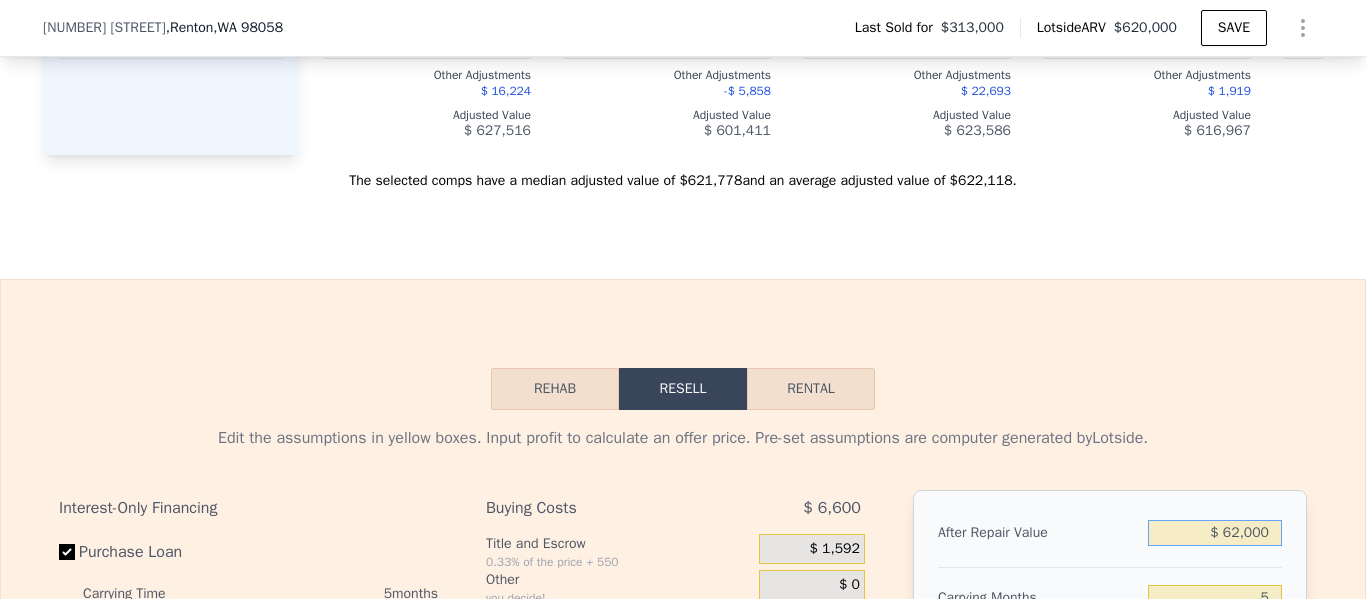type on "$ 6,000" 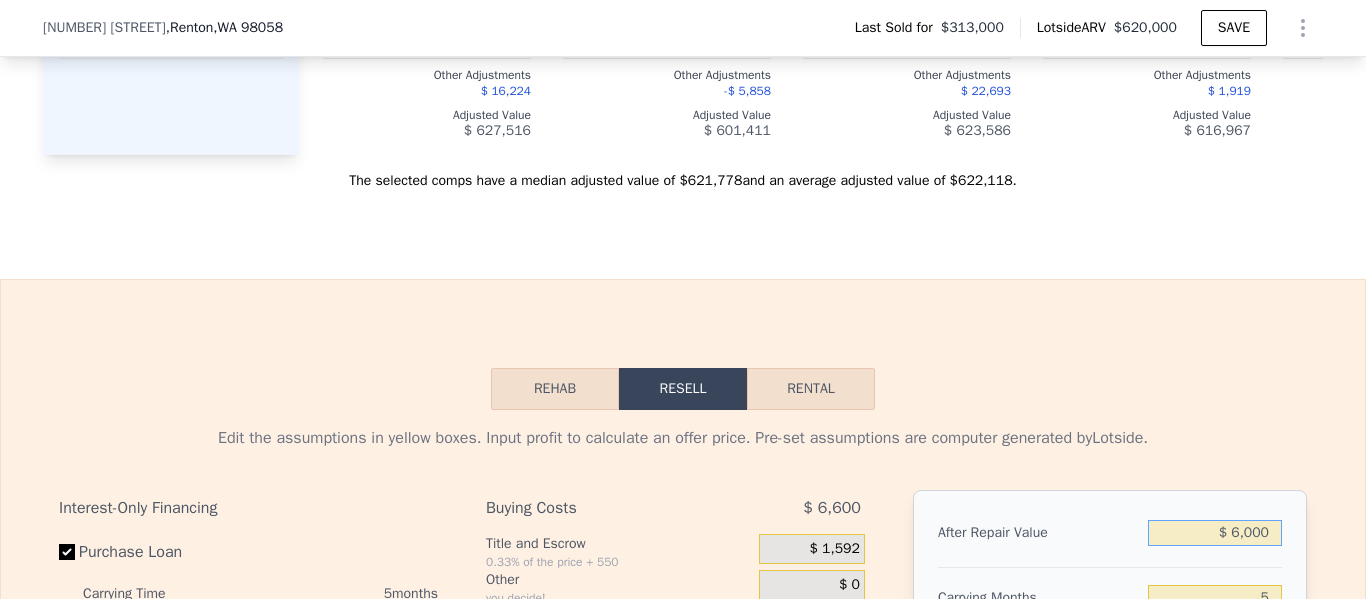 type on "-$ 329,926" 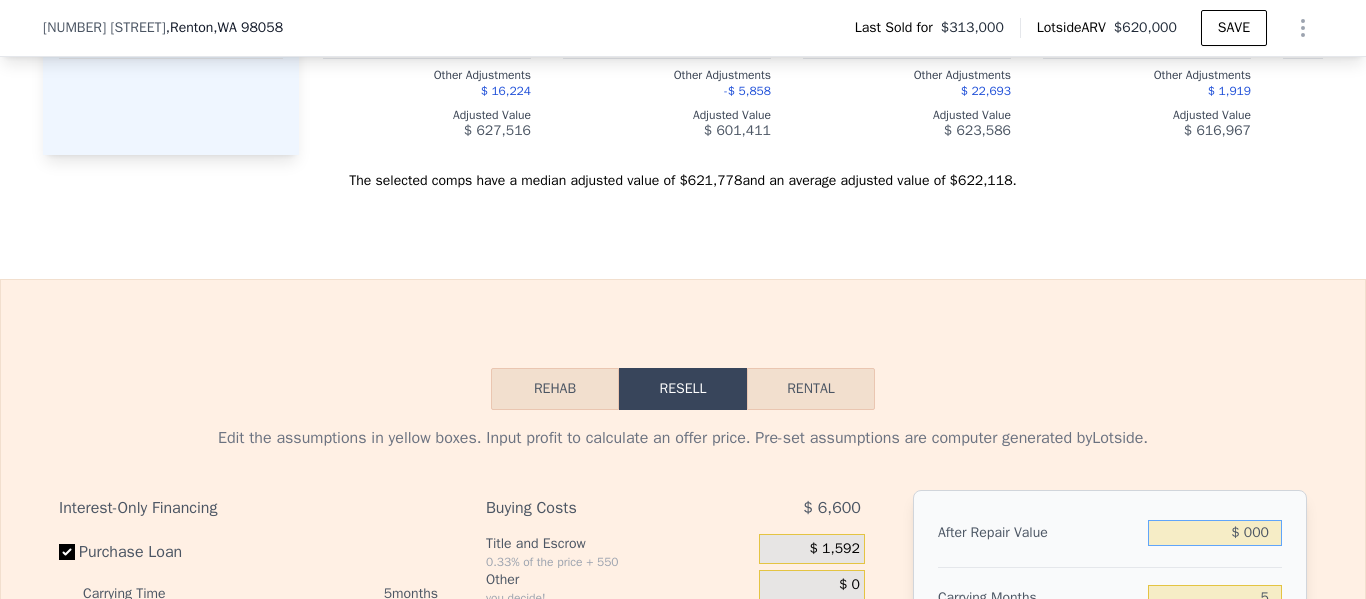 type on "-$ 335,489" 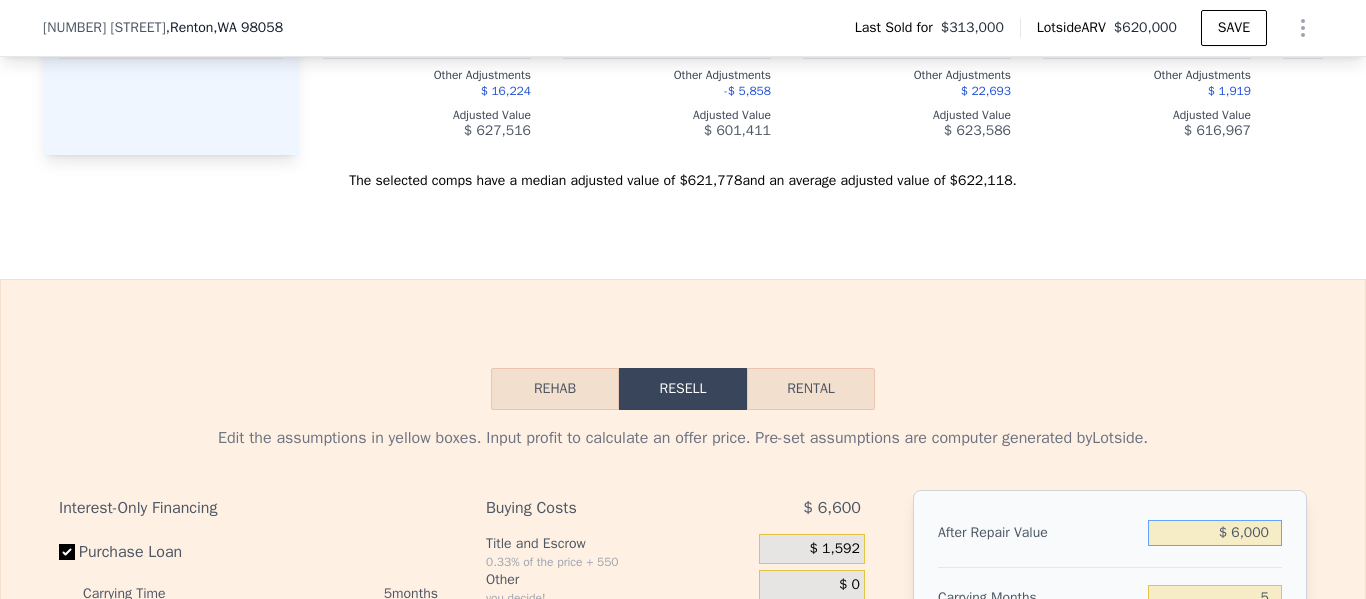 type on "-$ 329,926" 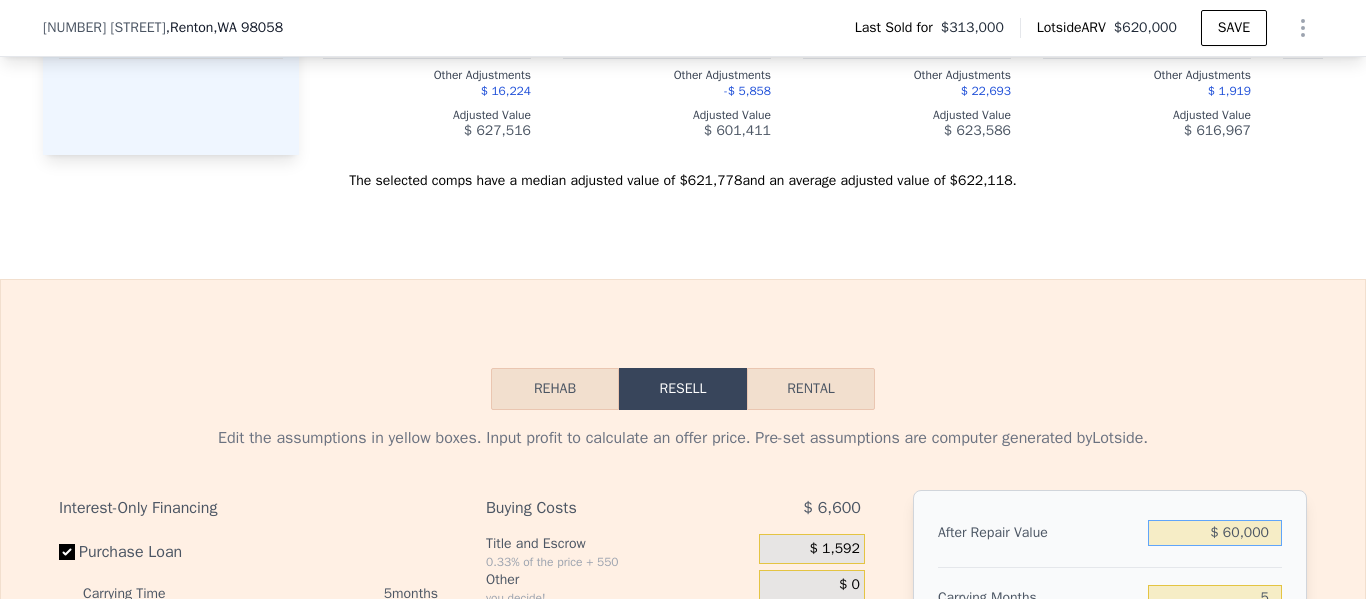 type on "$ 600,000" 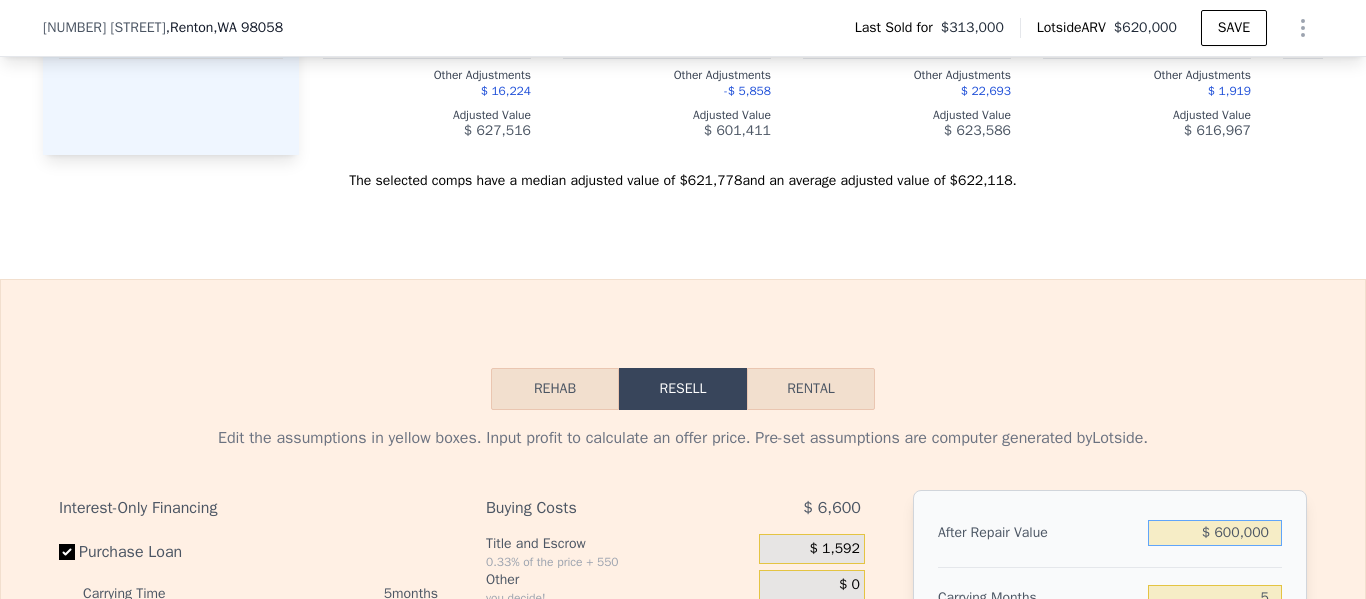 type on "$ 220,833" 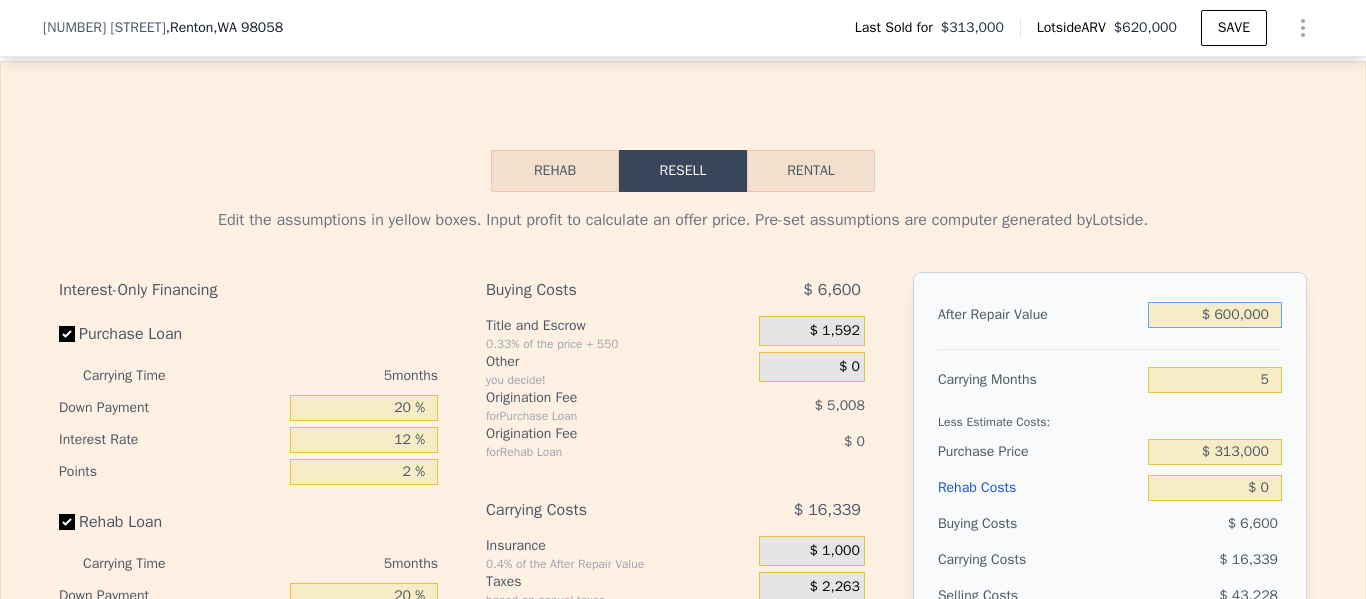 scroll, scrollTop: 2869, scrollLeft: 0, axis: vertical 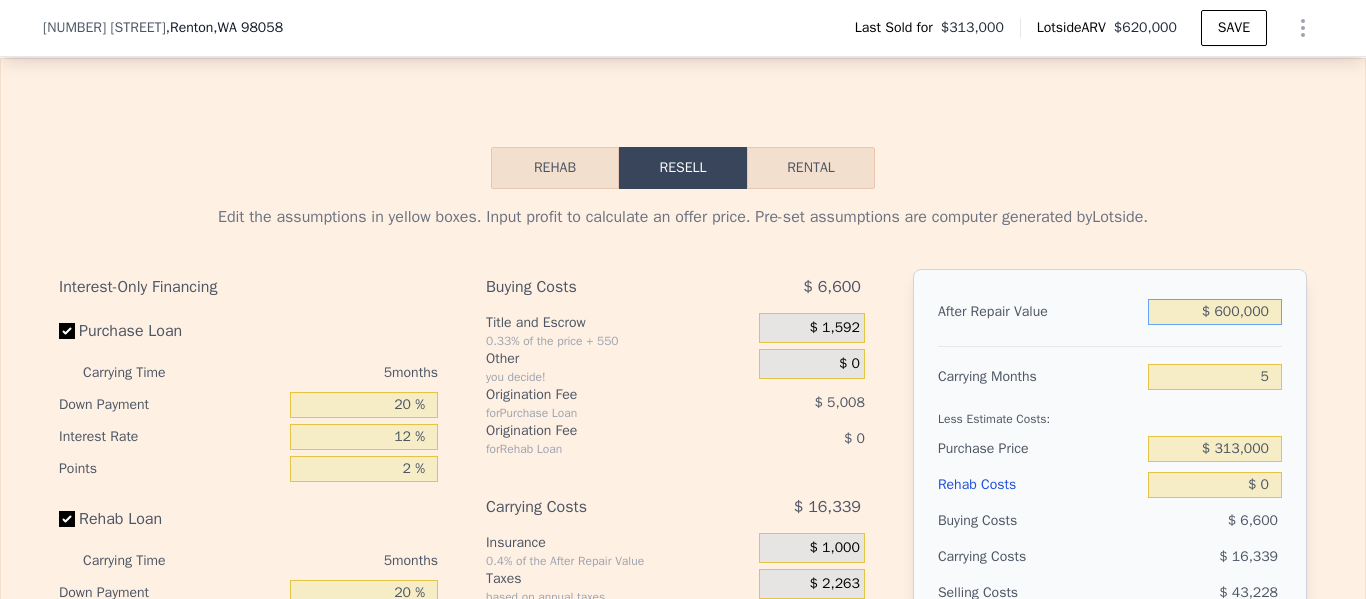 type on "$ 600,000" 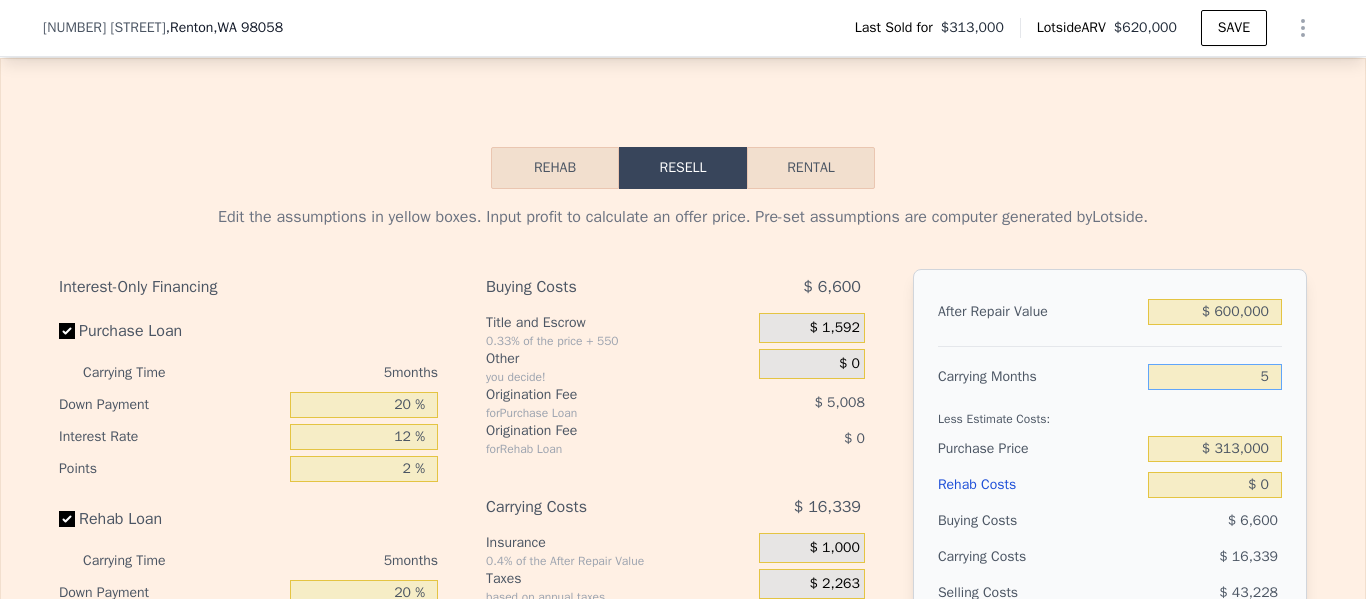 click on "5" at bounding box center [1215, 377] 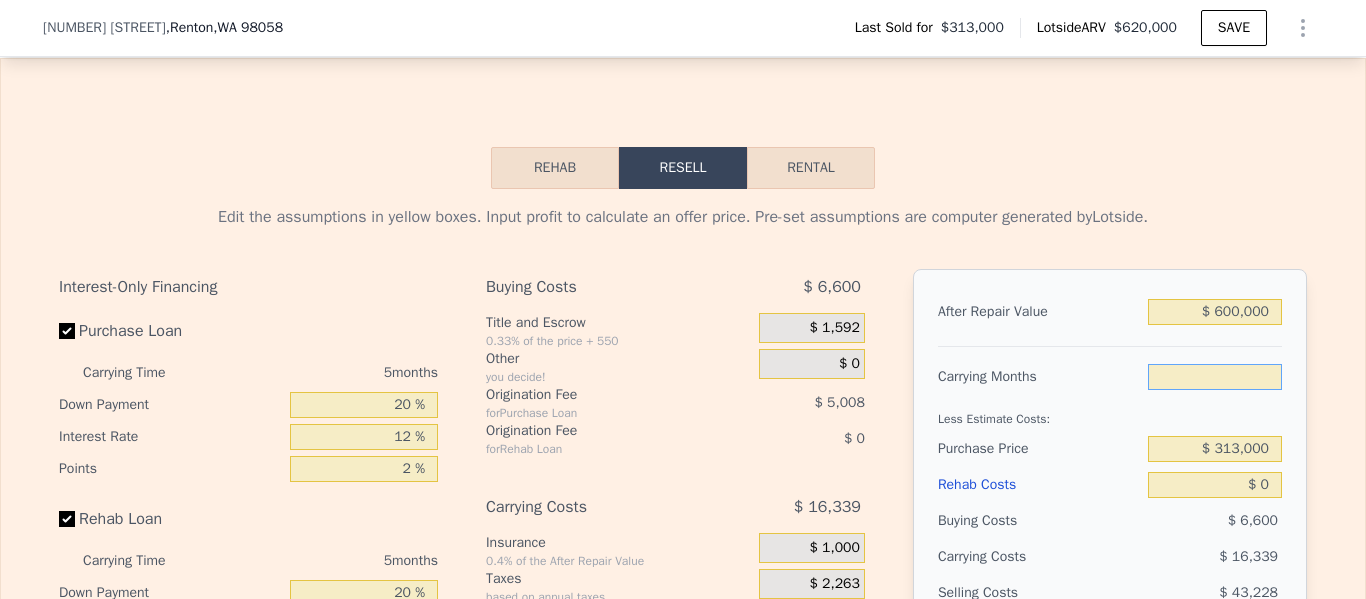 type on "3" 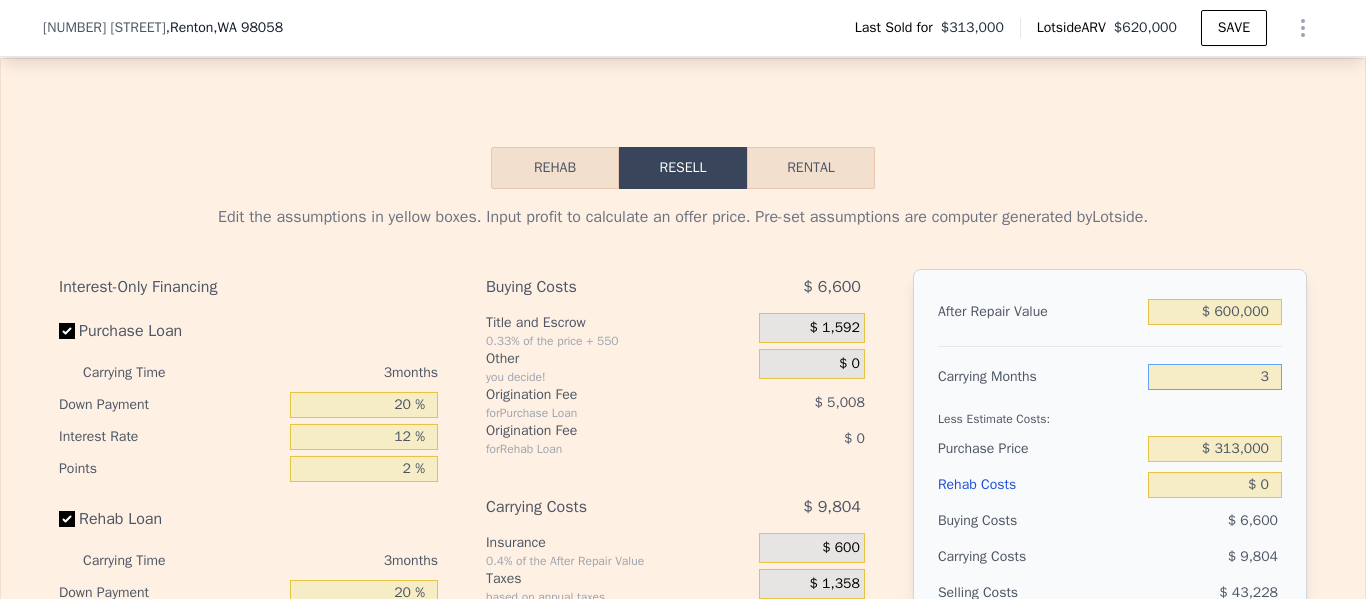 type on "$ 227,368" 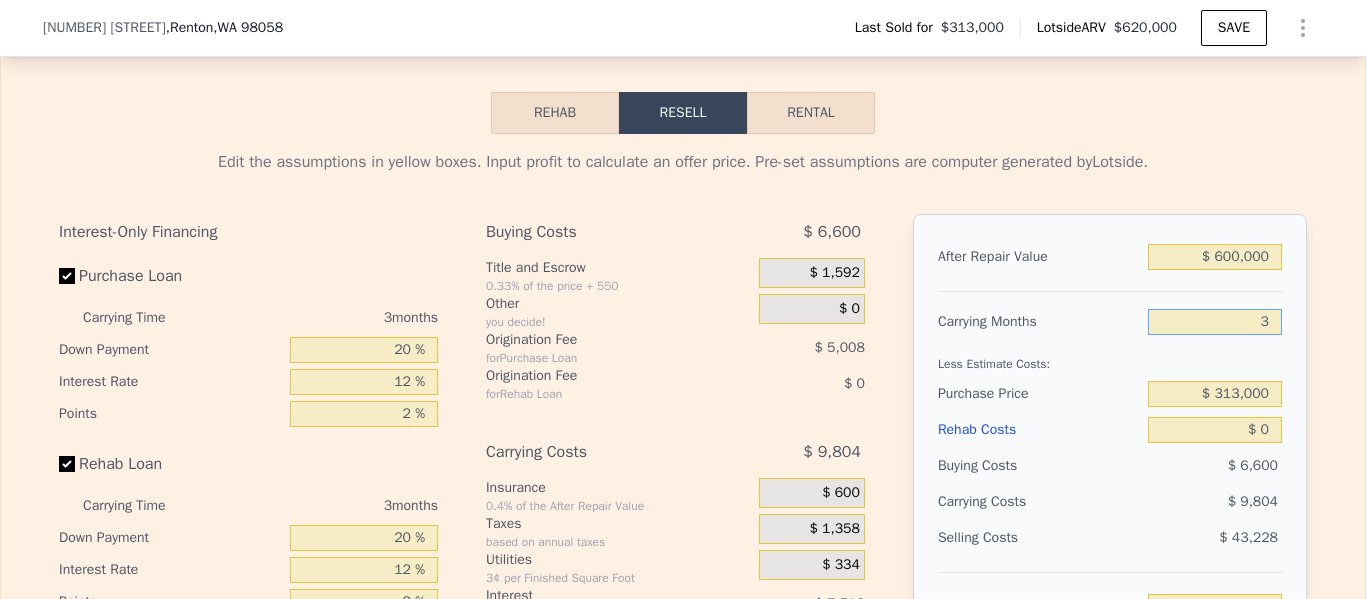 scroll, scrollTop: 2926, scrollLeft: 0, axis: vertical 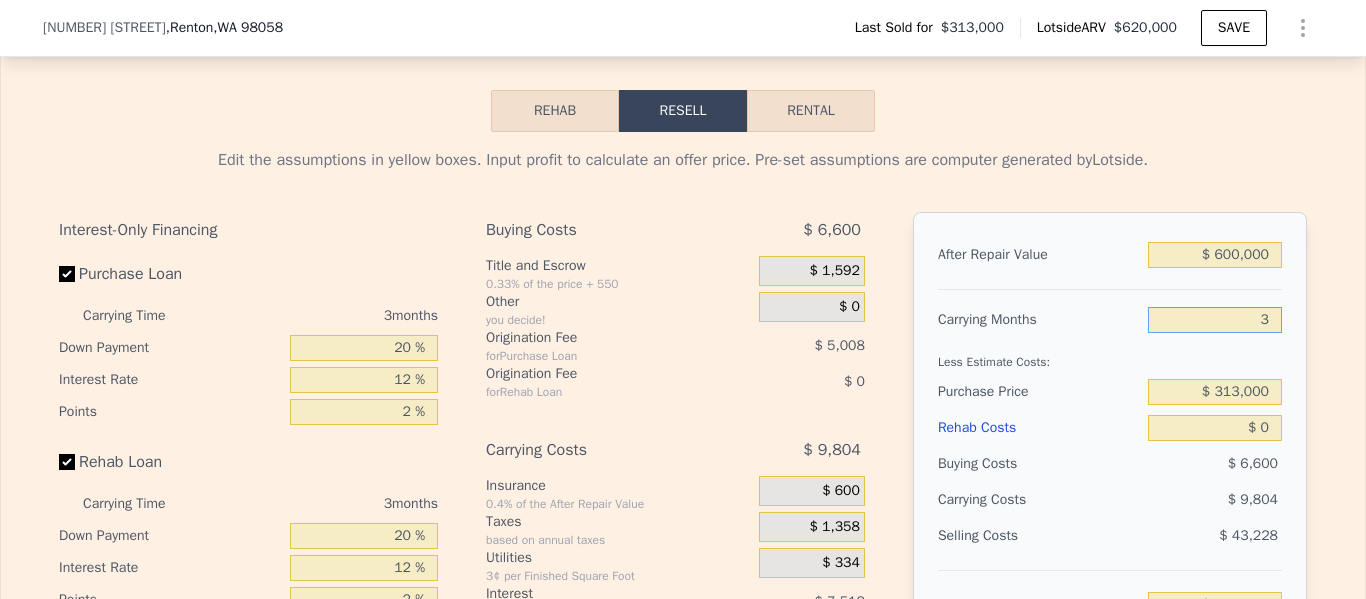 type on "3" 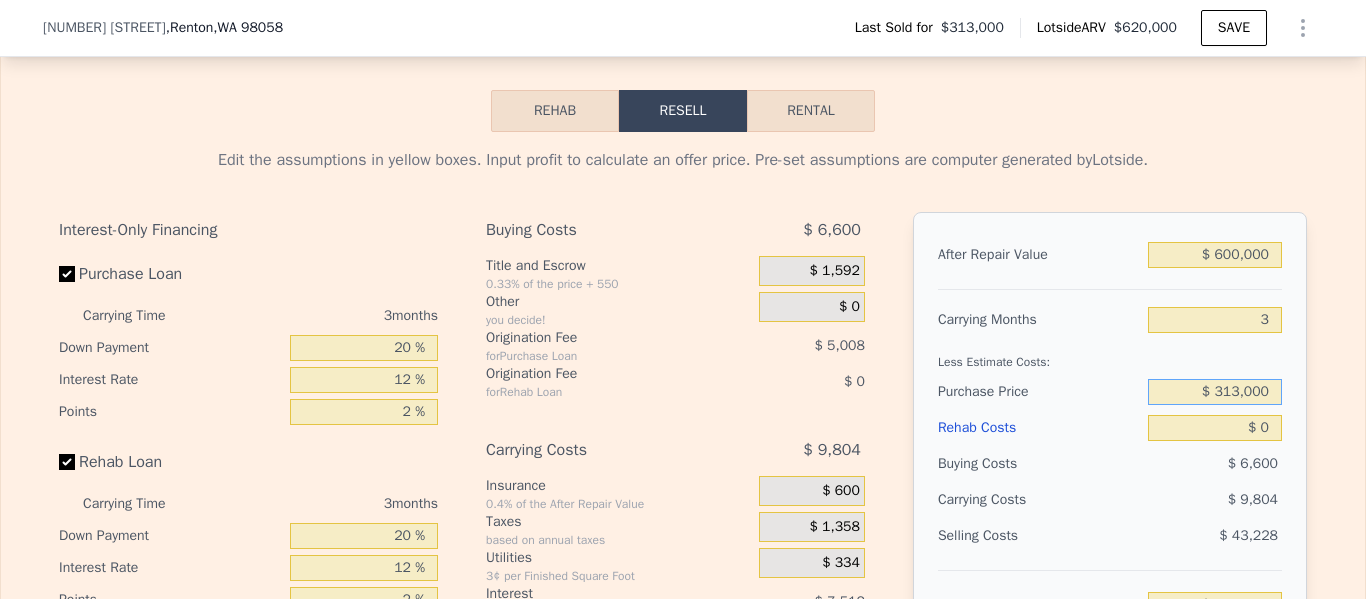 click on "$ 313,000" at bounding box center [1215, 392] 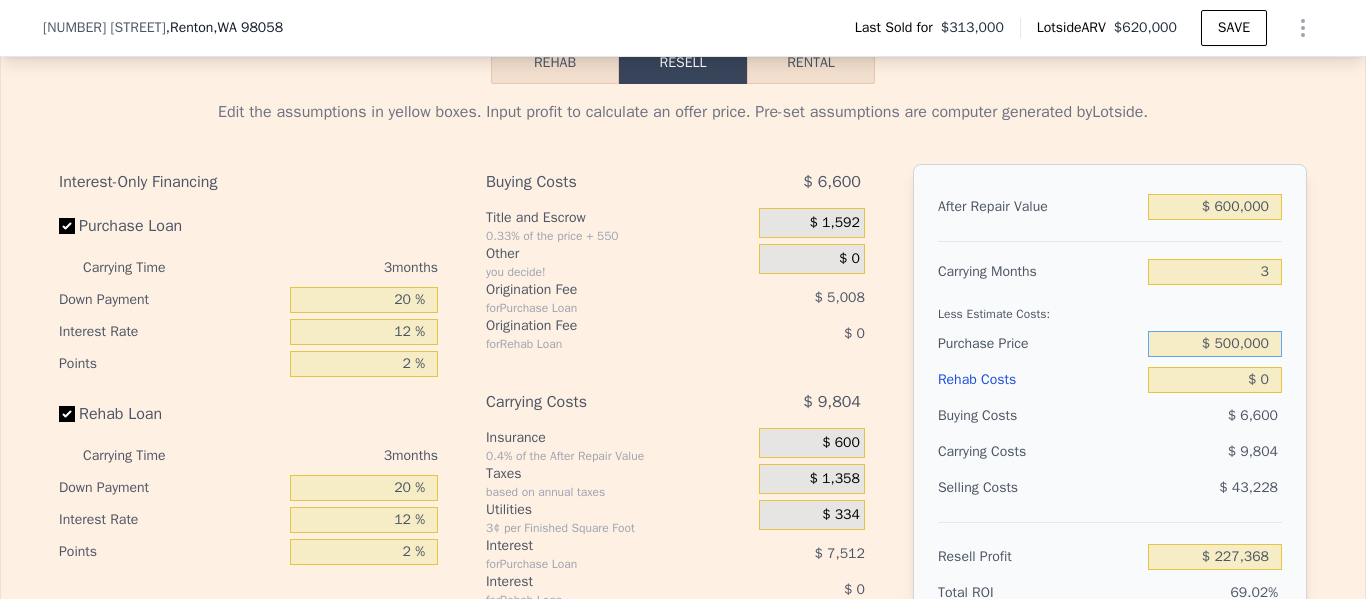 scroll, scrollTop: 2980, scrollLeft: 0, axis: vertical 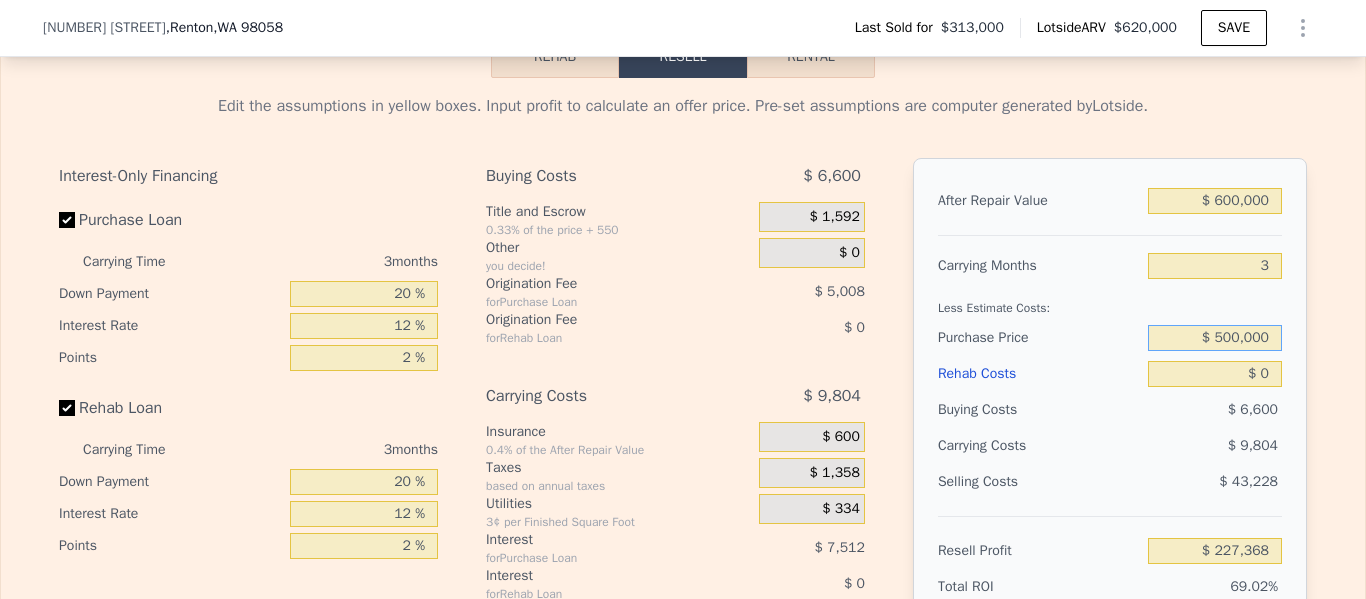 type on "$ 500,000" 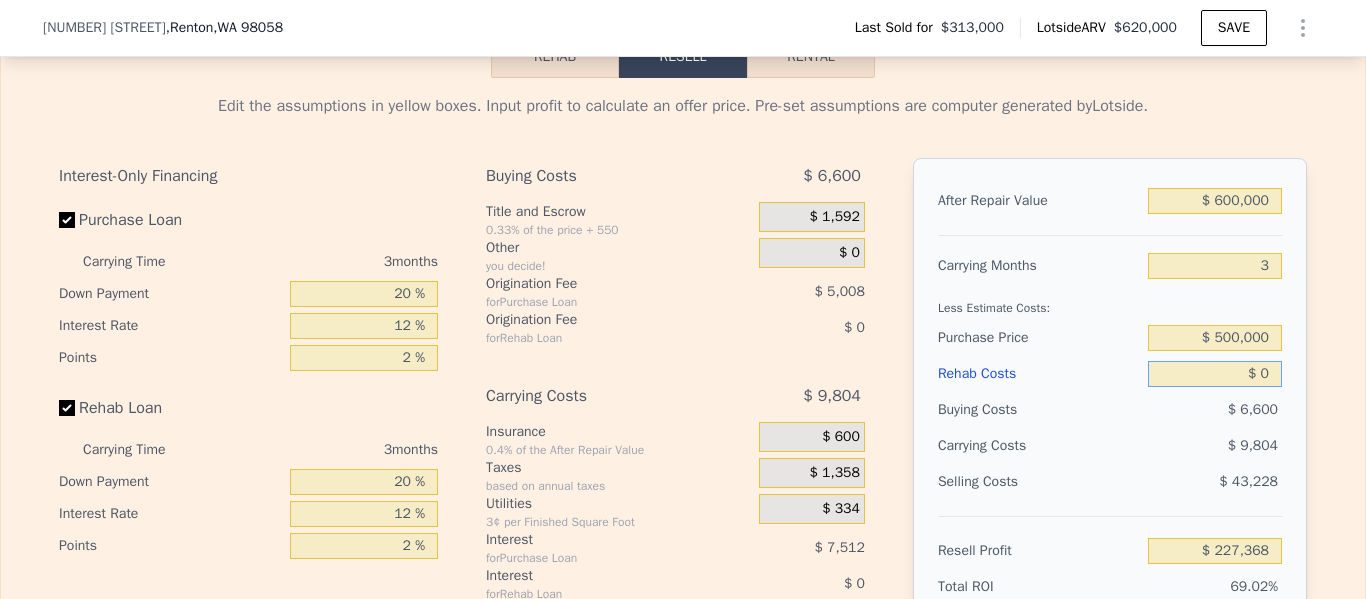 click on "$ 0" at bounding box center [1215, 374] 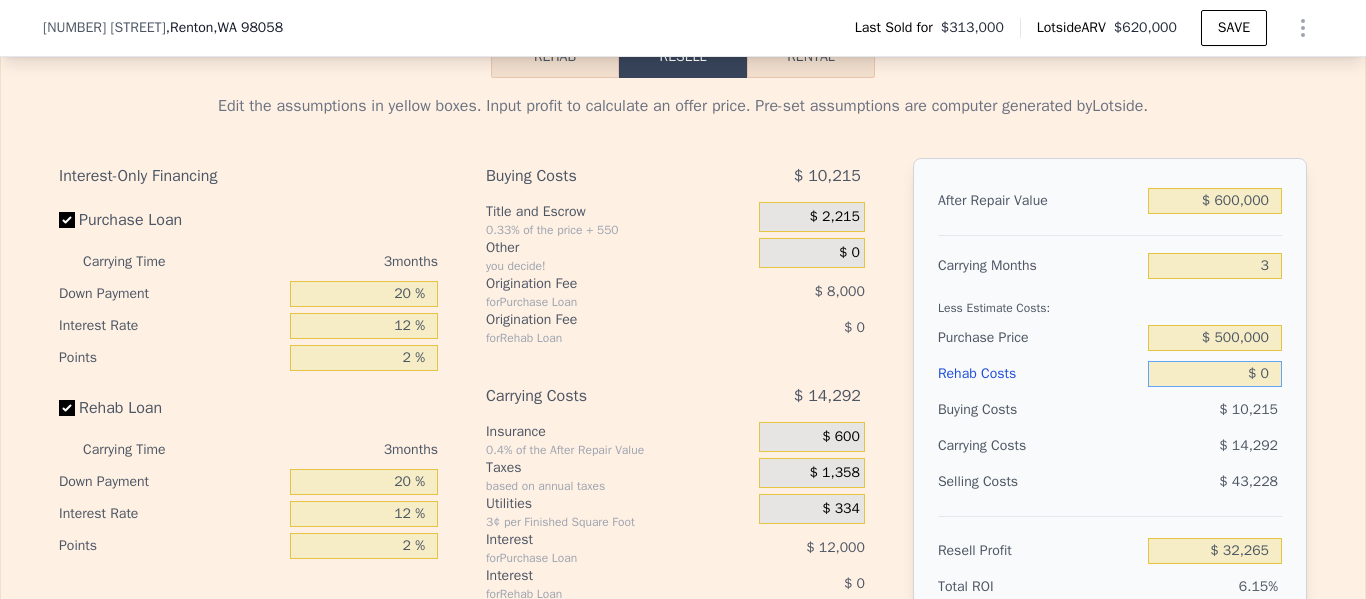 click on "$ 0" at bounding box center (1215, 374) 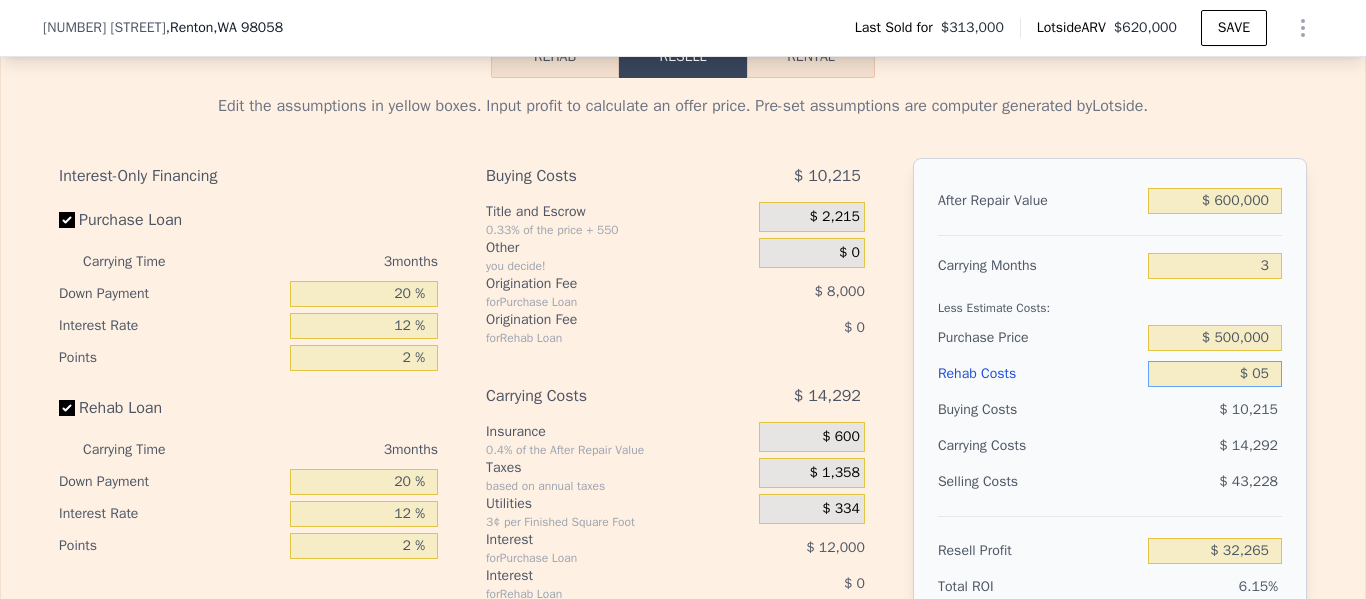 type on "$ 32,260" 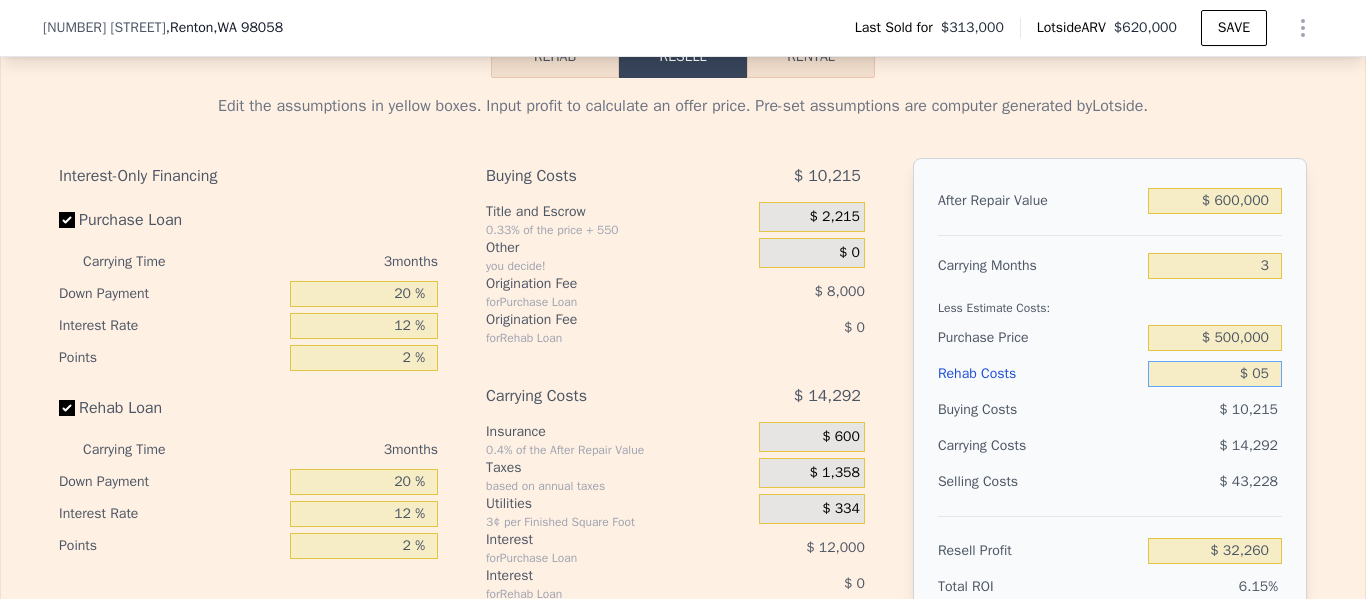 type on "$ 050" 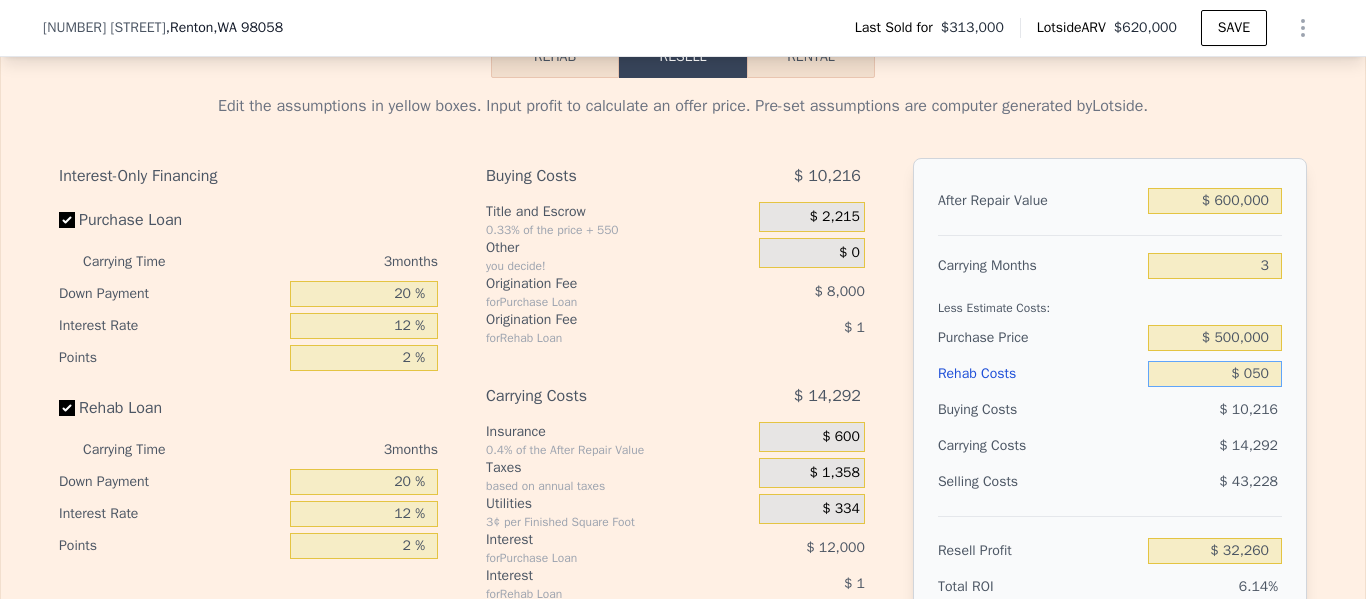 type on "$ 32,214" 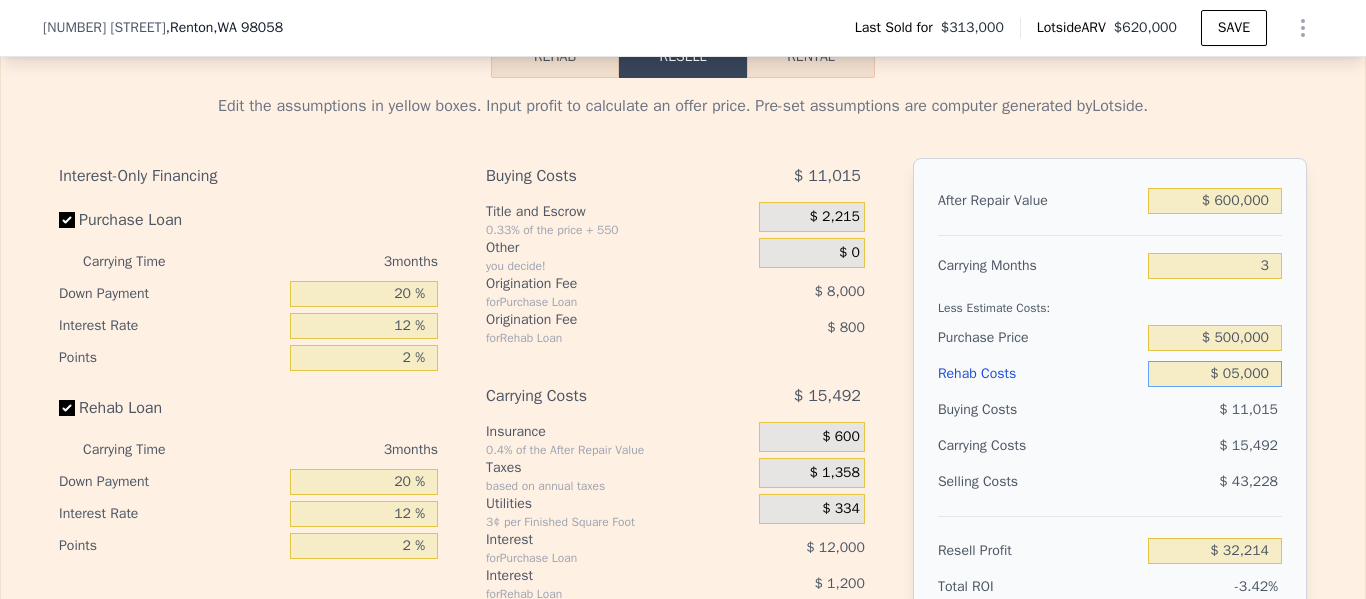 type on "$ 050,000" 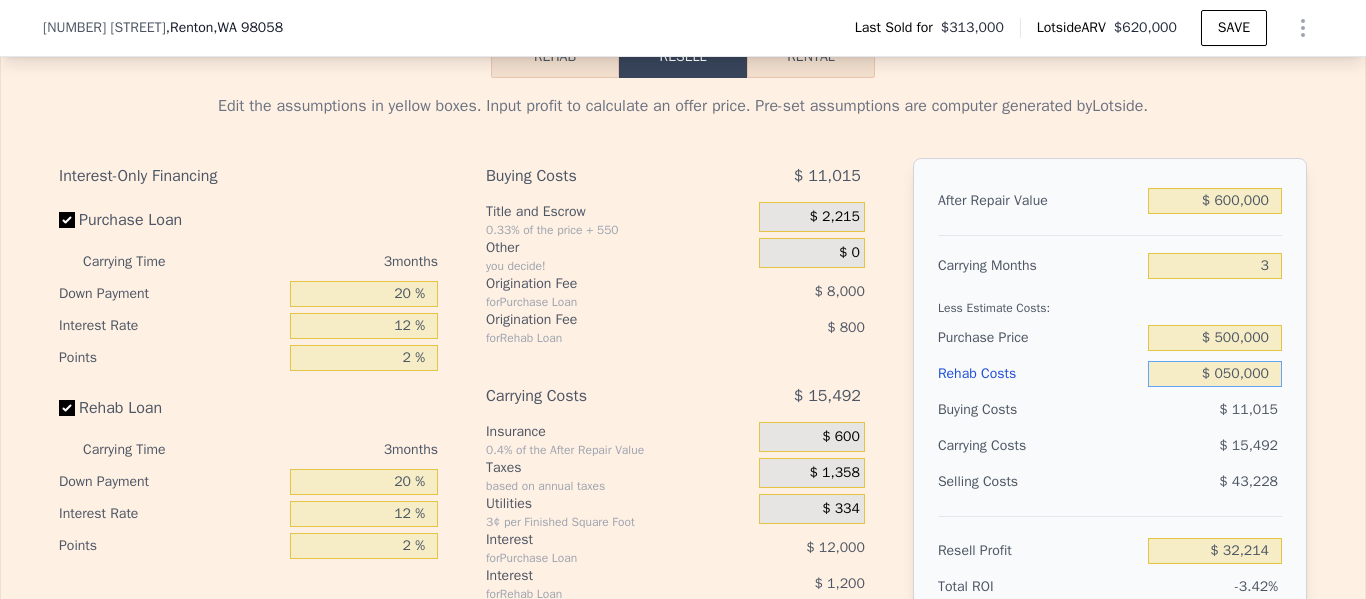 type on "-$ 19,735" 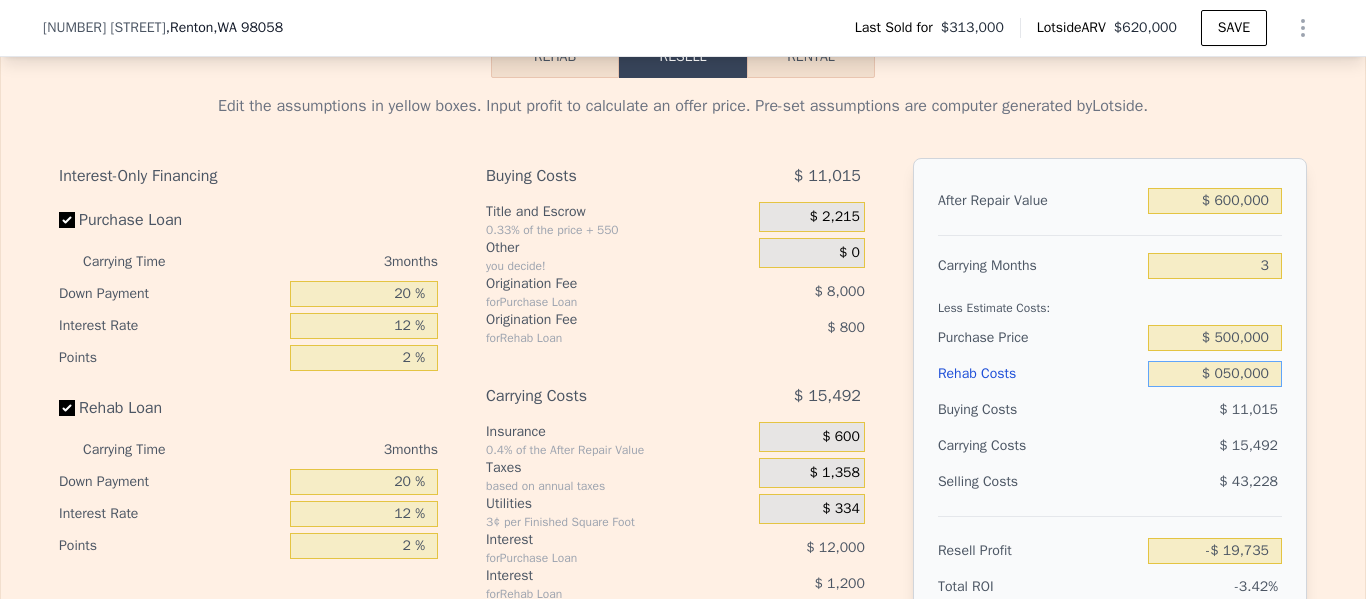 click on "$ 050,000" at bounding box center [1215, 374] 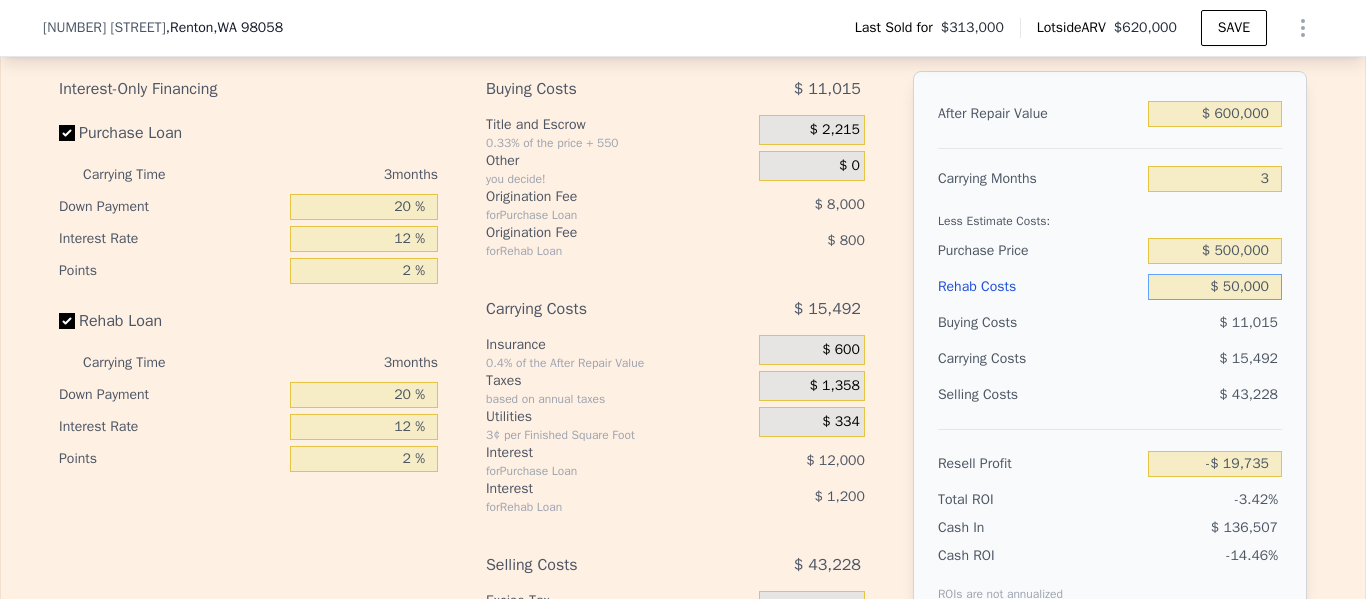 scroll, scrollTop: 3070, scrollLeft: 0, axis: vertical 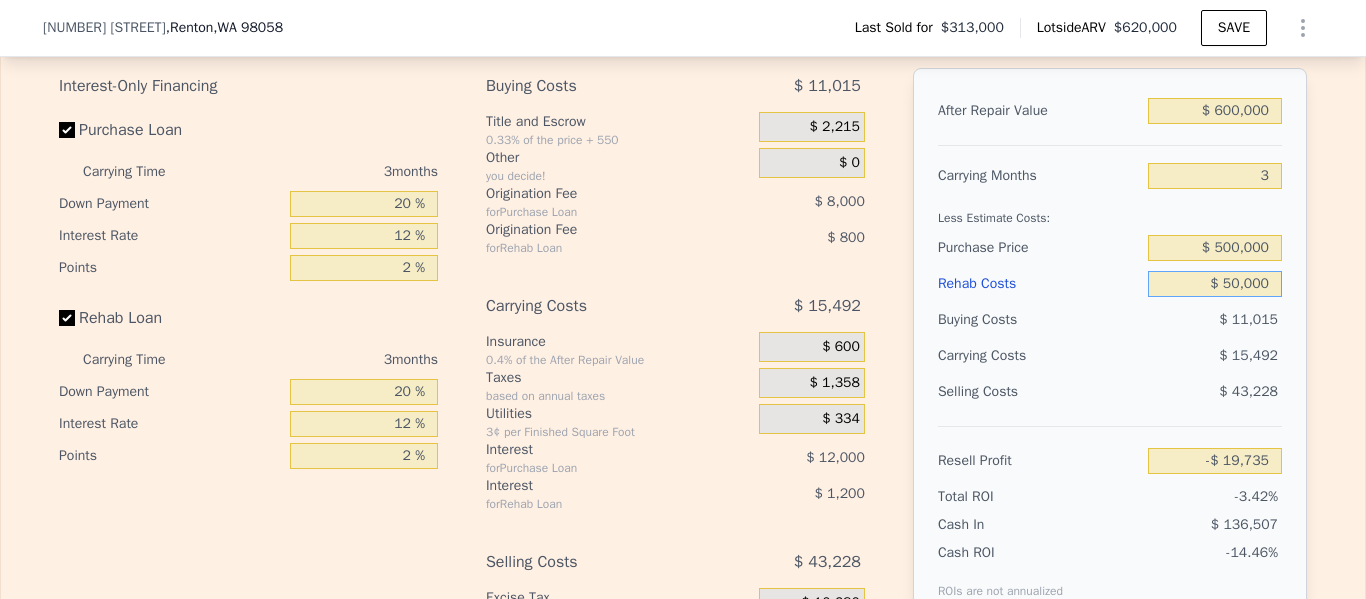 type on "$ 50,000" 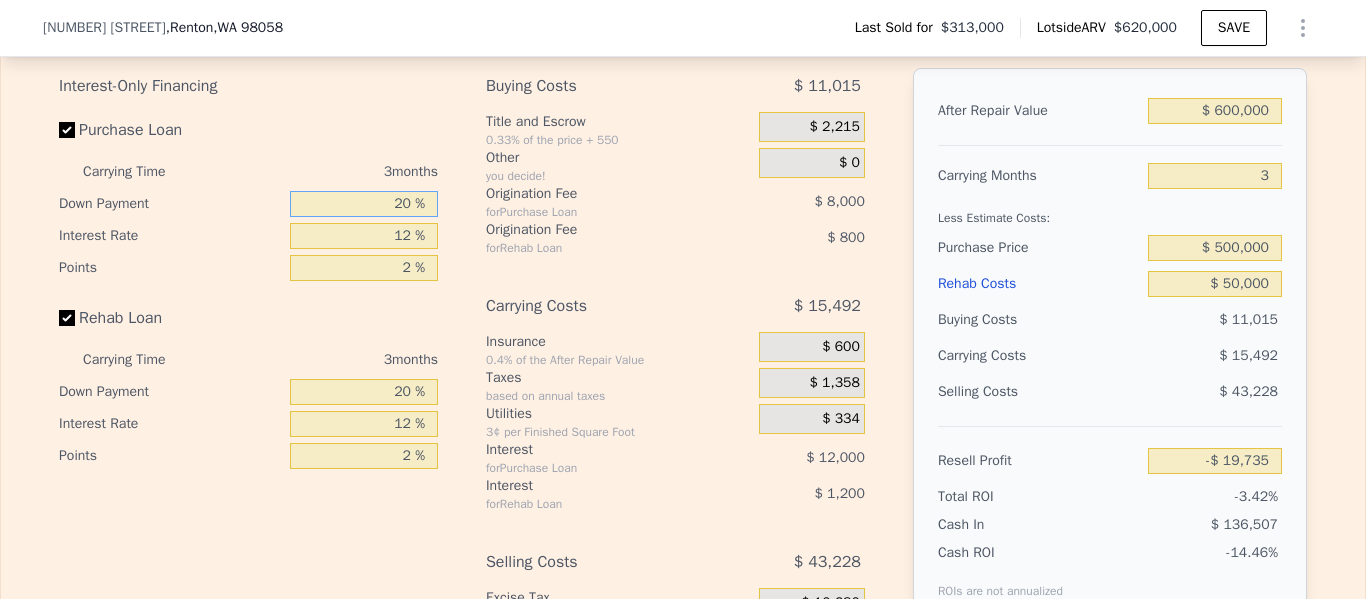 click on "20 %" at bounding box center (364, 204) 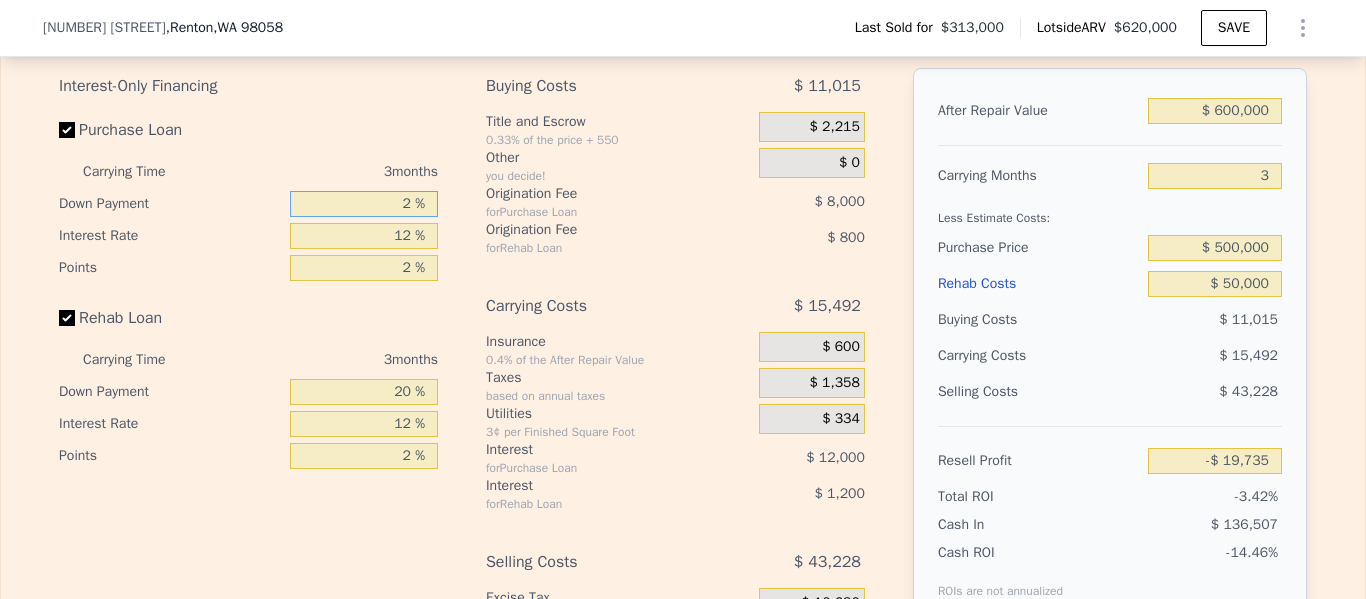 type 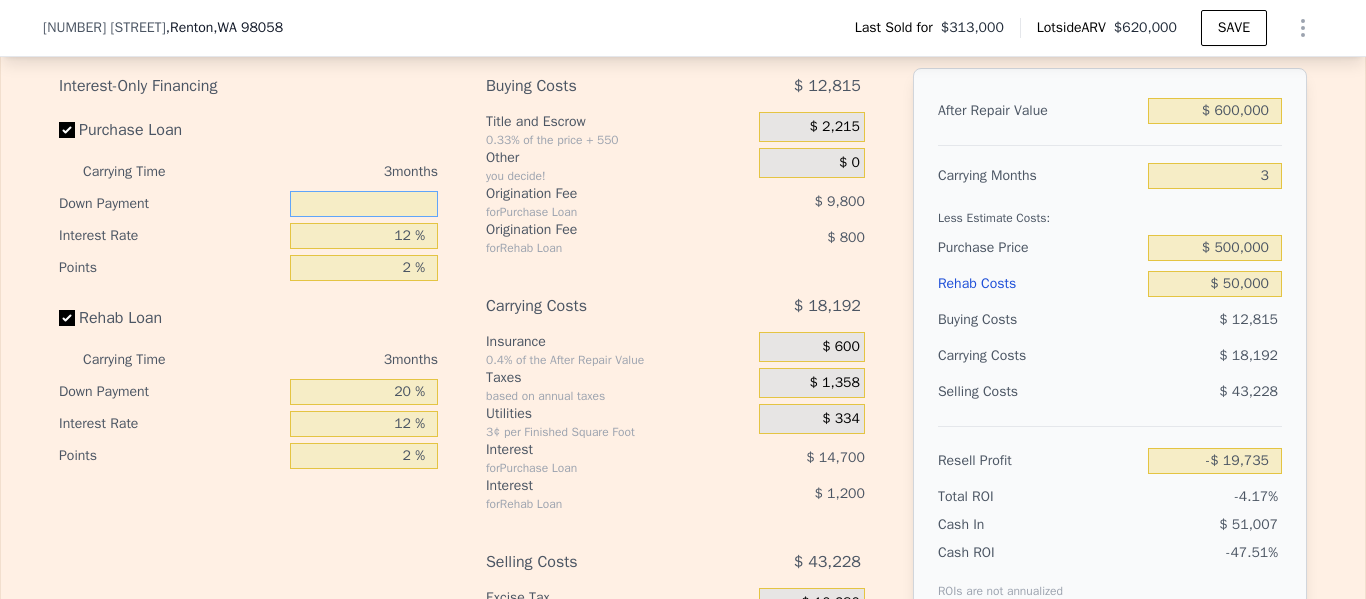 type on "-$ 24,235" 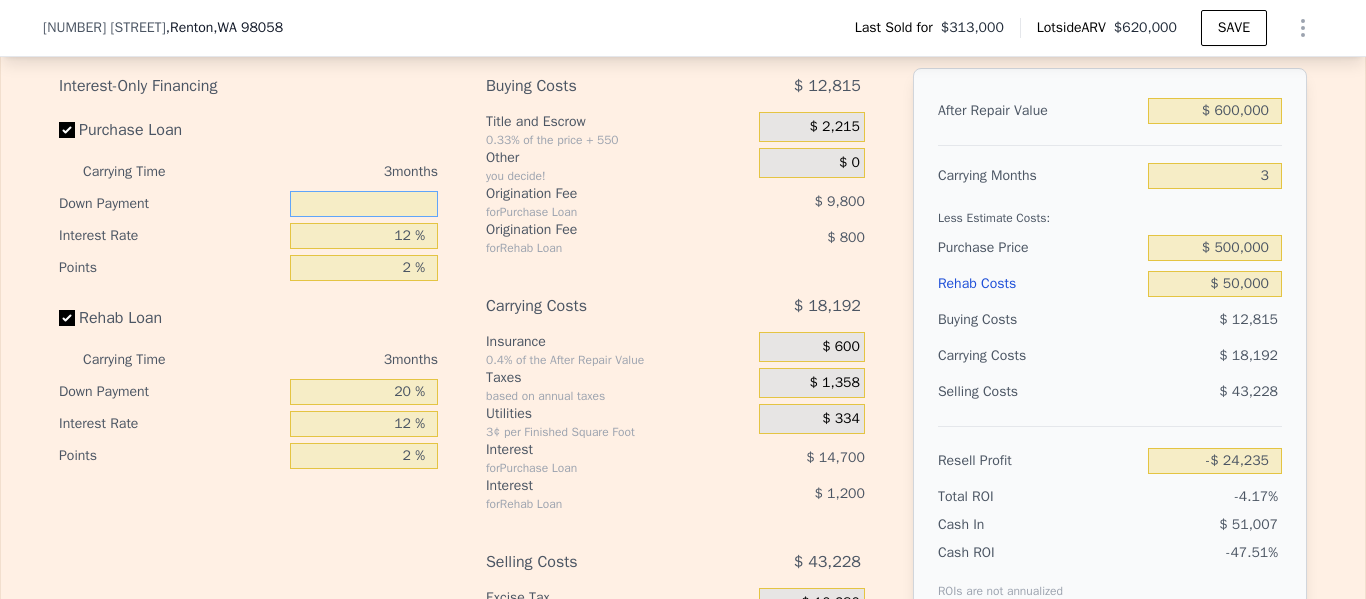 type on "5 %" 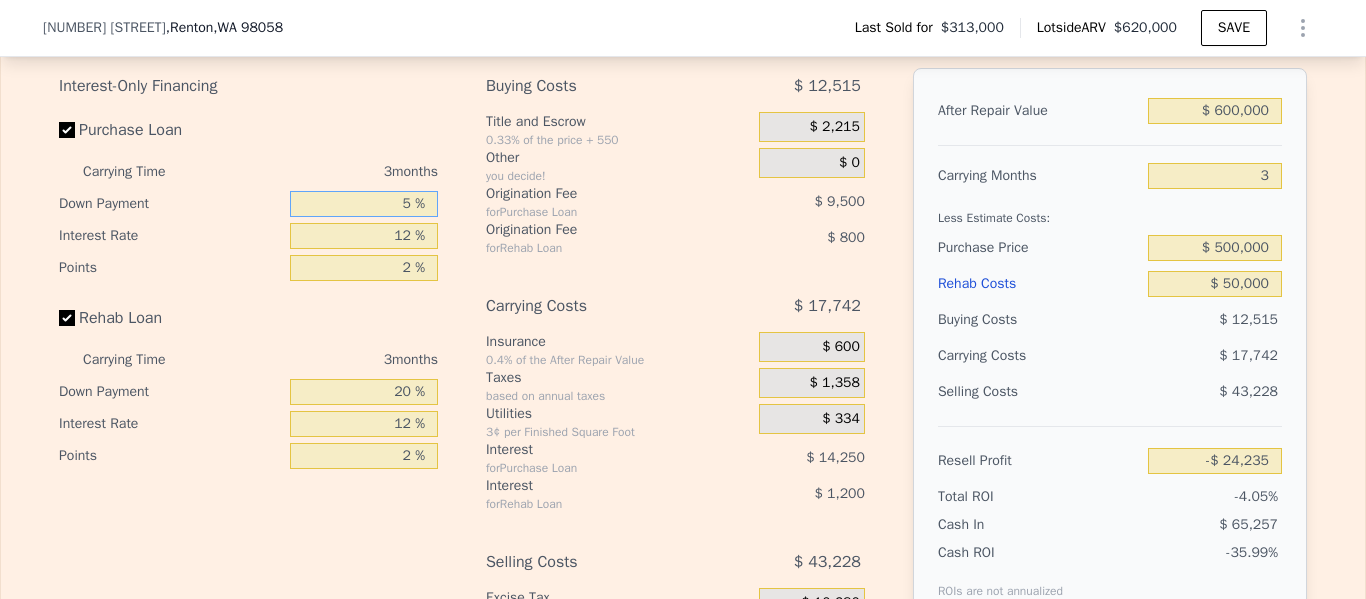 type on "-$ 23,485" 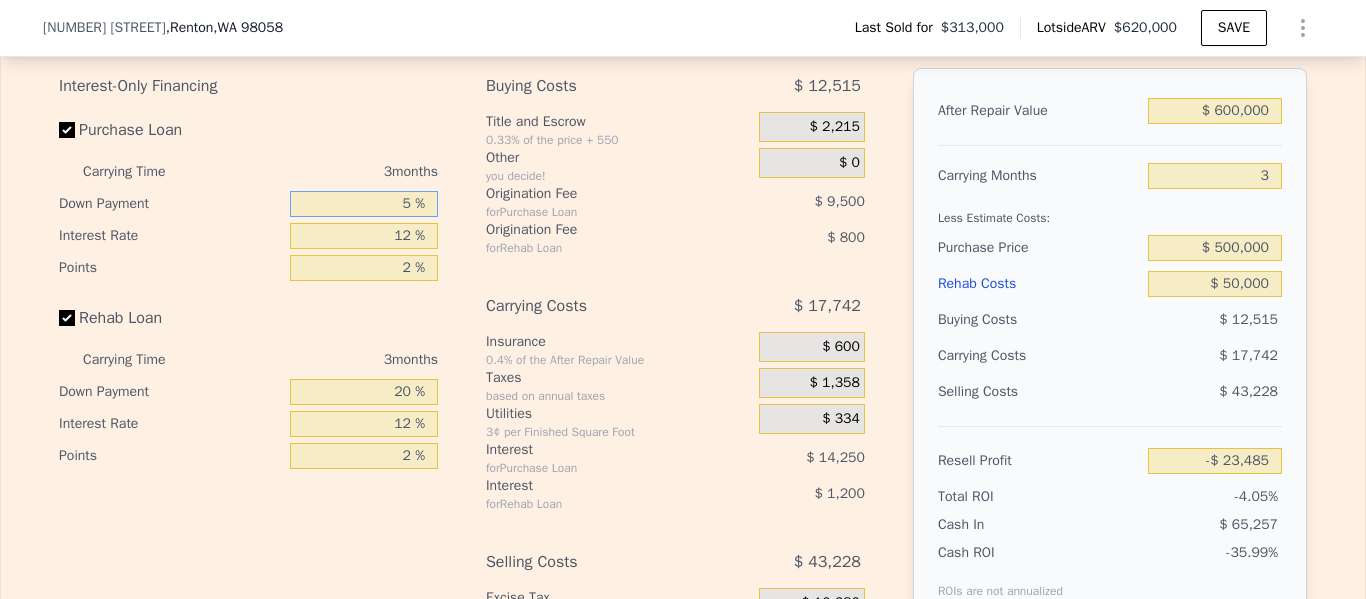 type on "5 %" 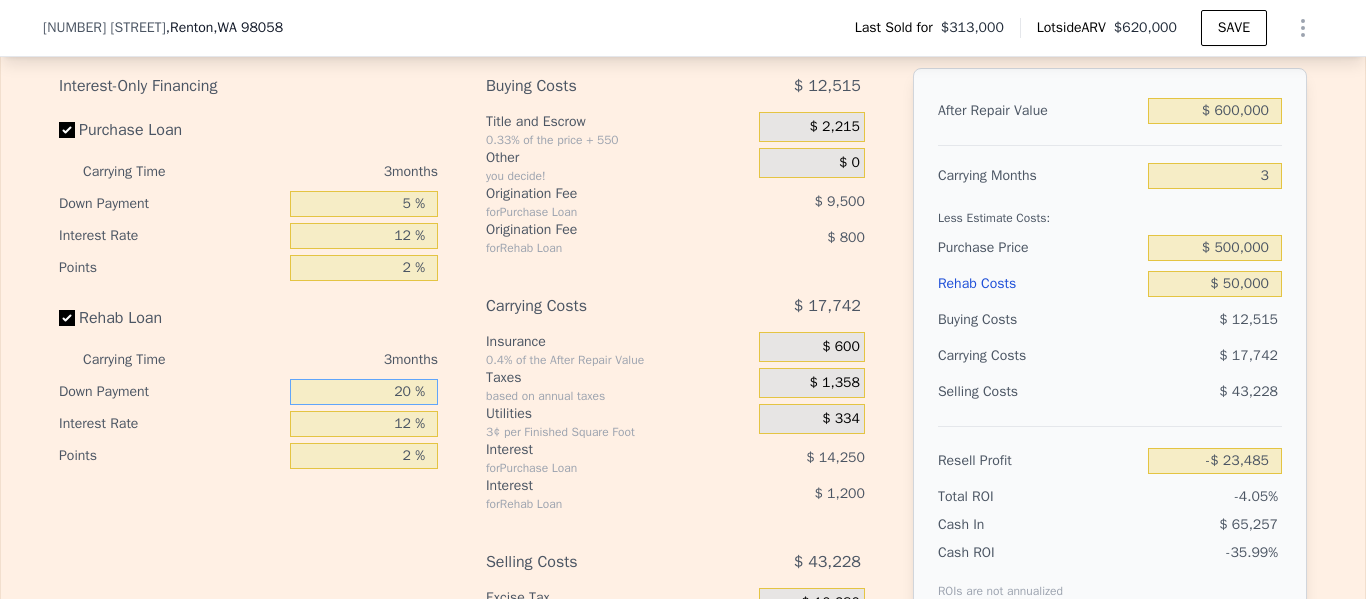 click on "20 %" at bounding box center (364, 392) 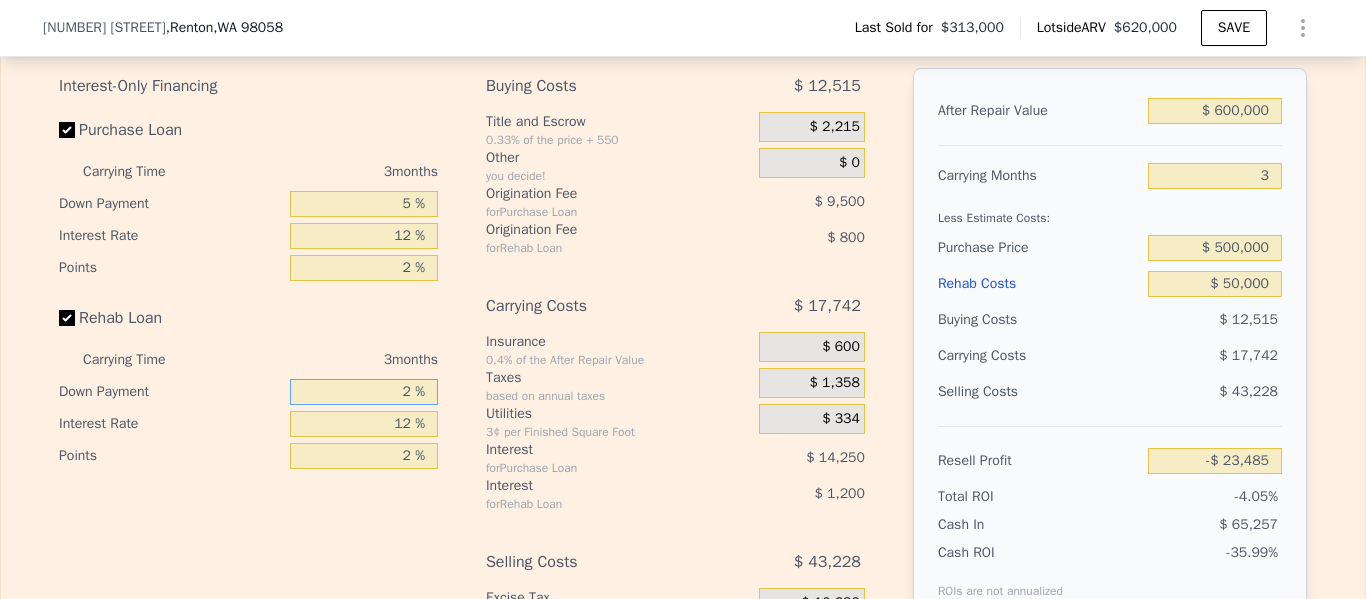 type 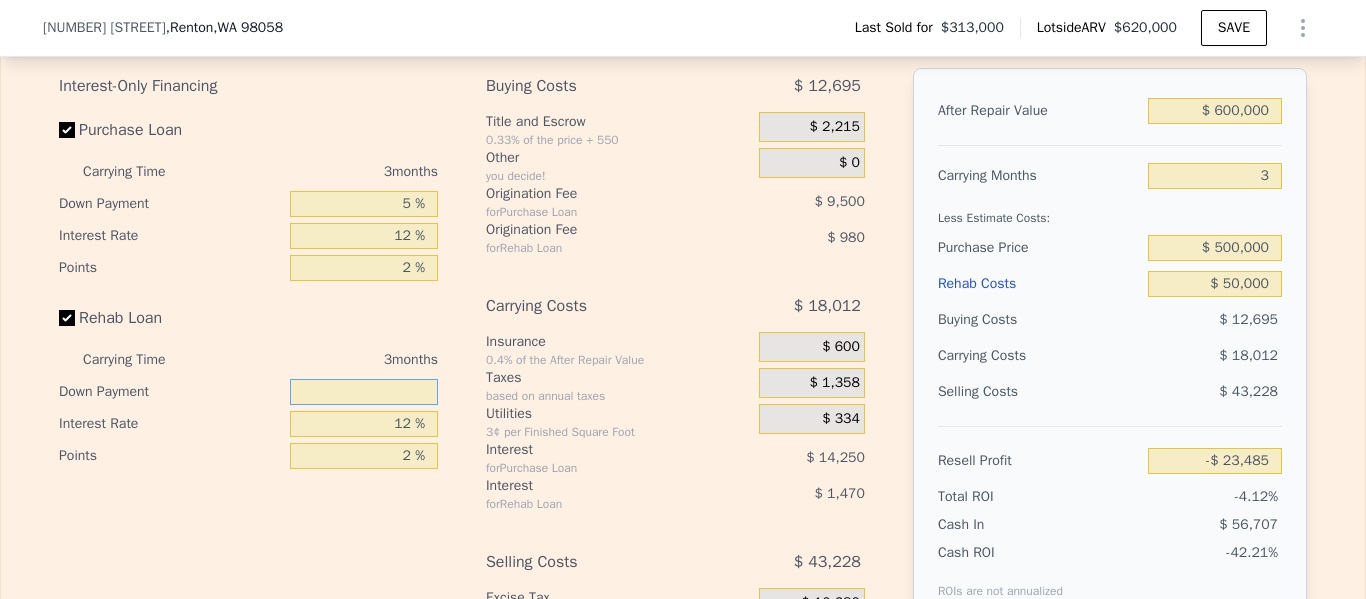 type on "-$ 23,935" 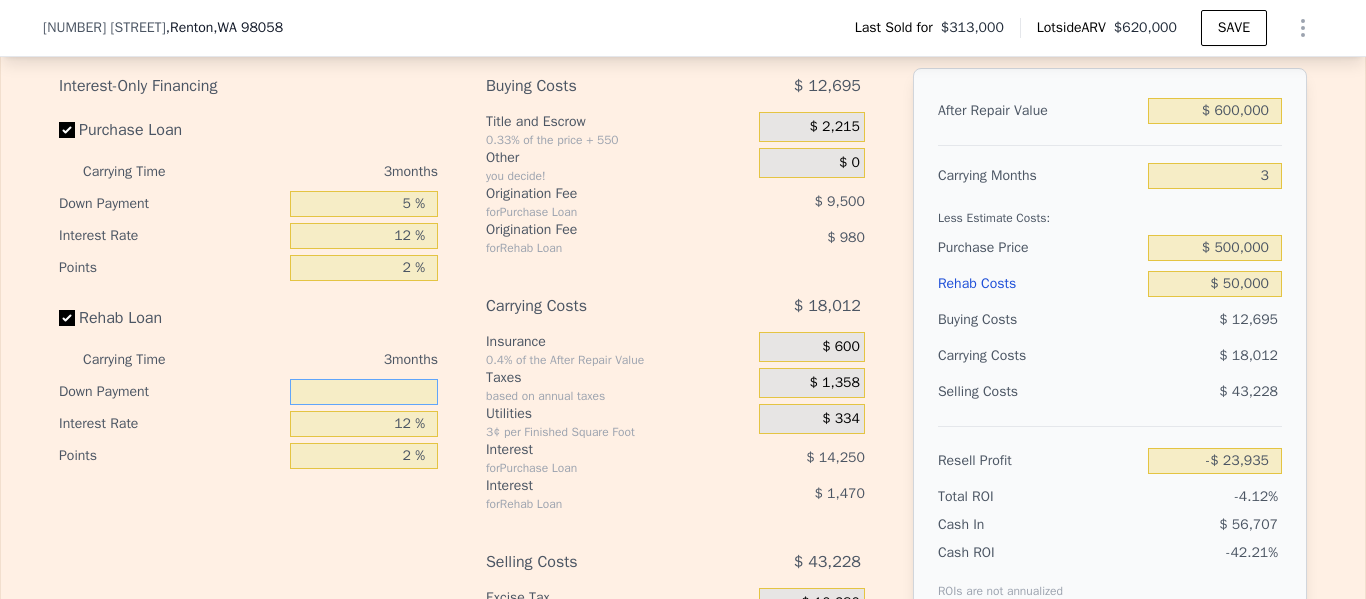 type on "0 %" 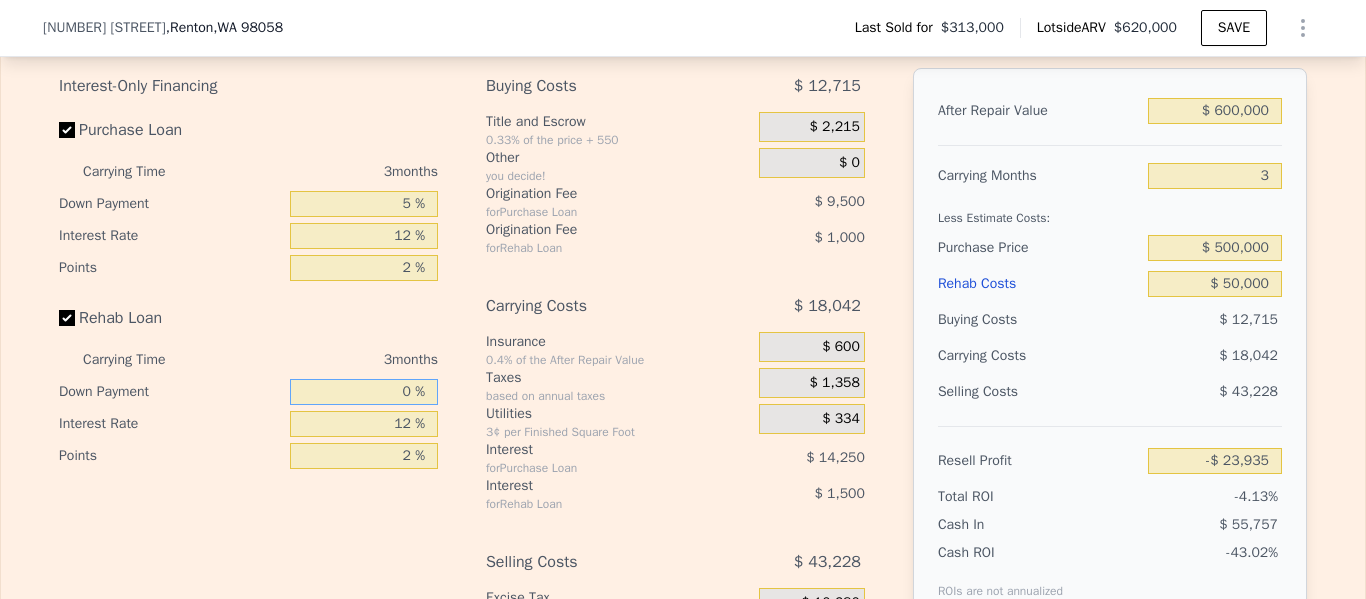 type on "-$ 23,985" 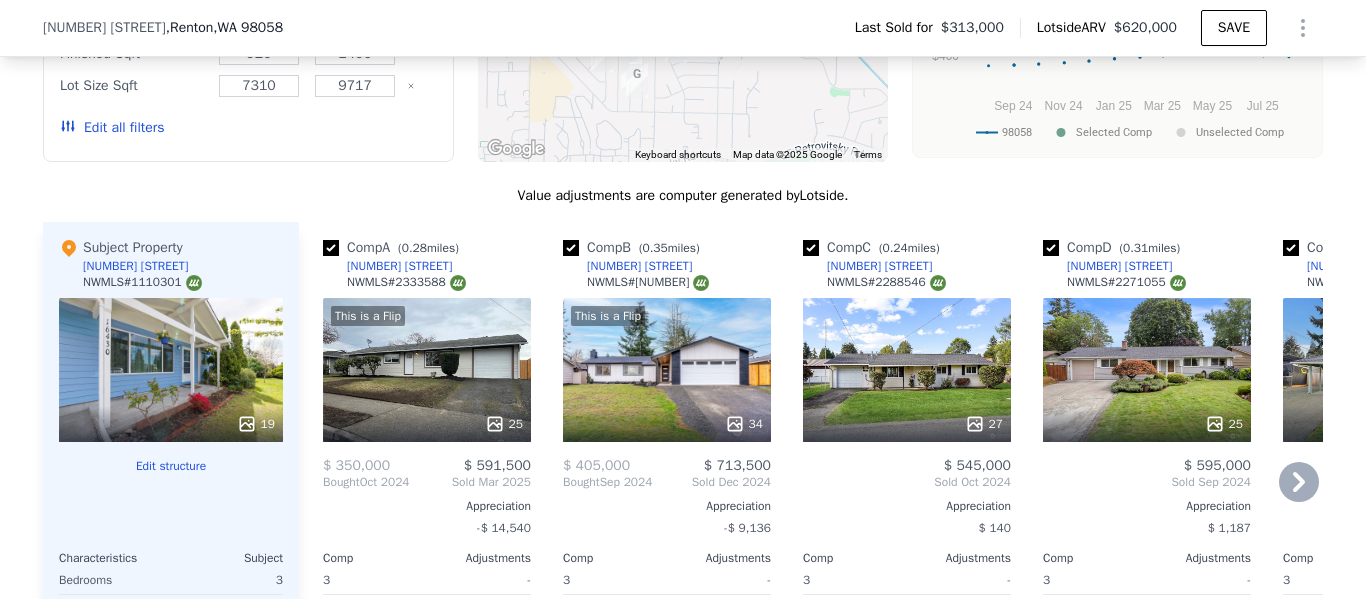 scroll, scrollTop: 1946, scrollLeft: 0, axis: vertical 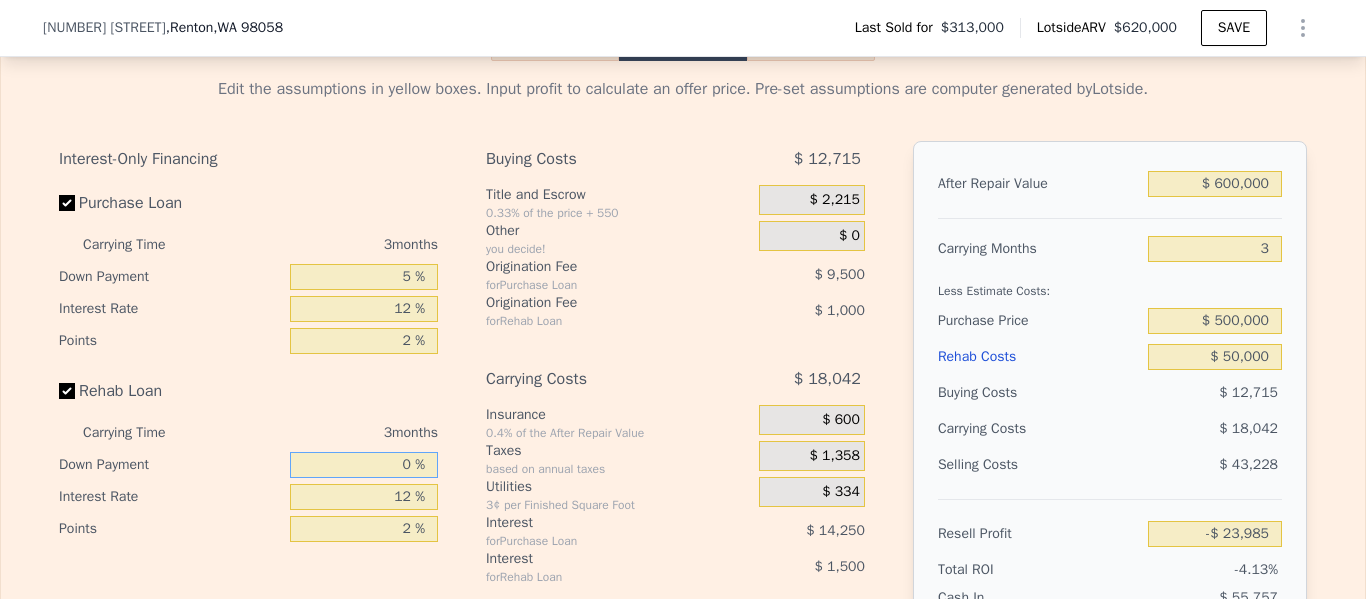 type on "0 %" 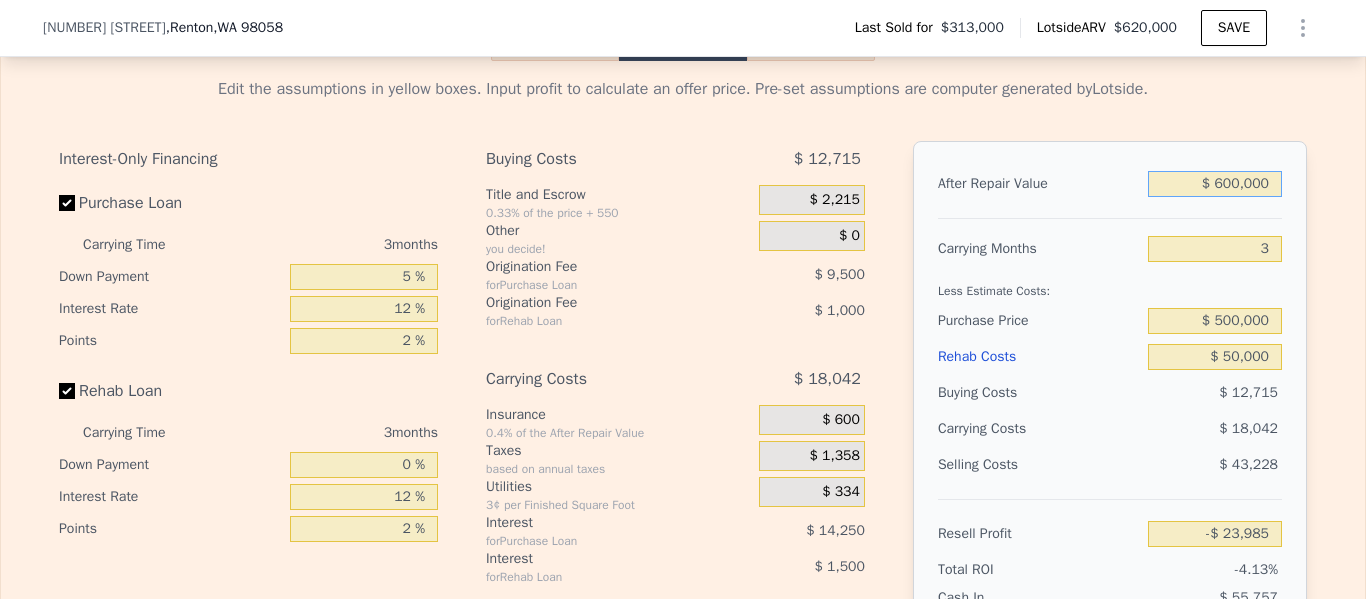 click on "$ 600,000" at bounding box center [1215, 184] 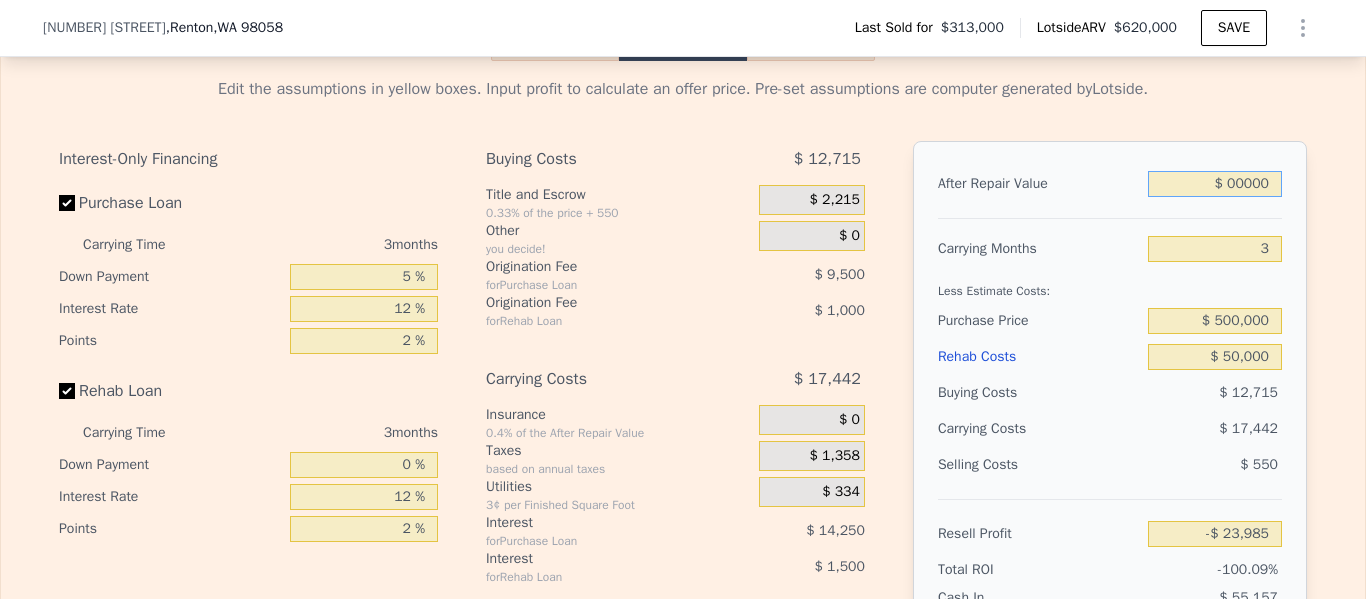 type on "-$ 580,707" 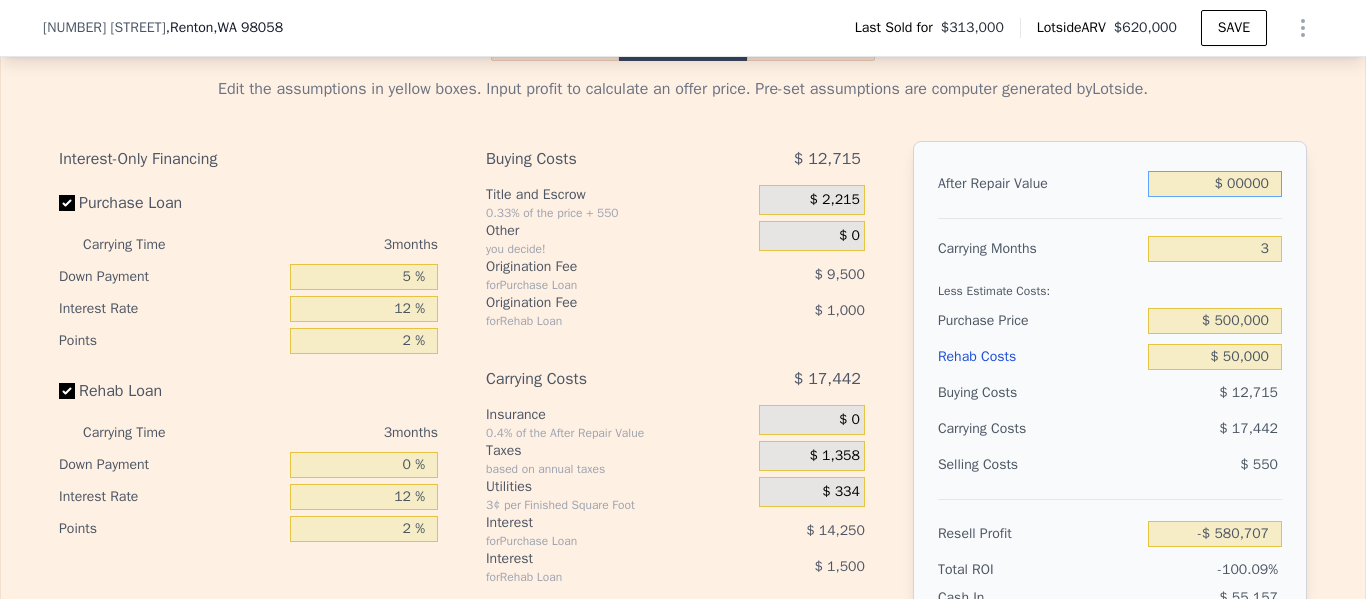 type on "$ 700,000" 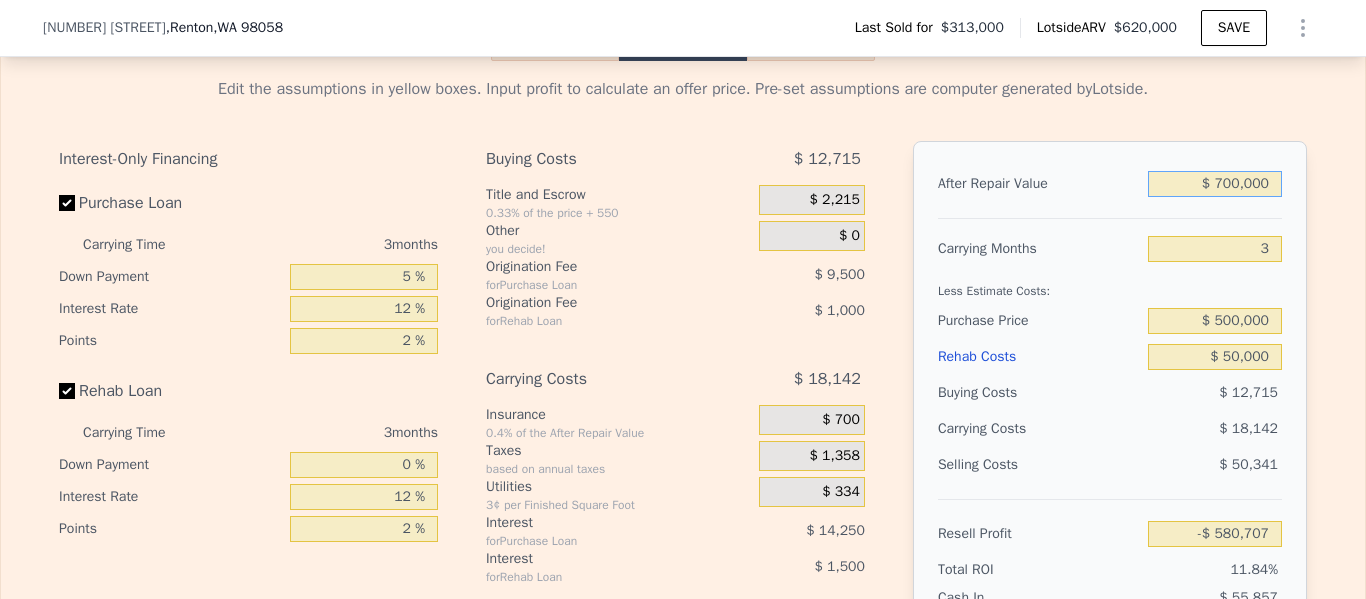 type on "$ 68,802" 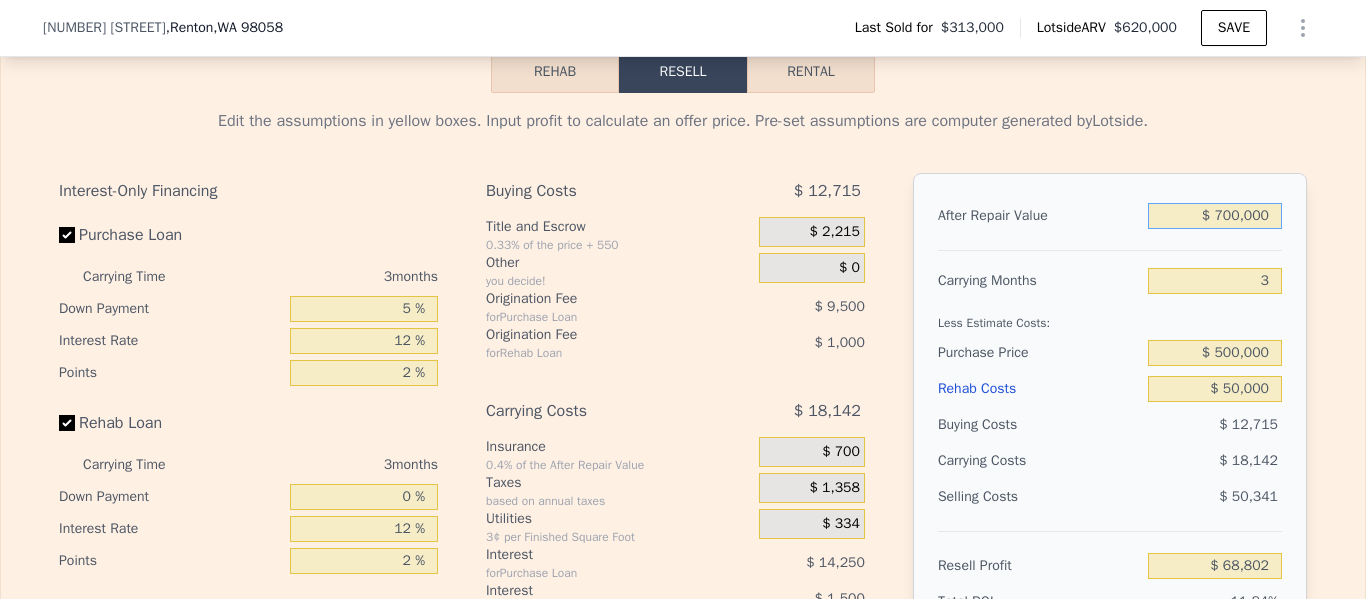 scroll, scrollTop: 2968, scrollLeft: 0, axis: vertical 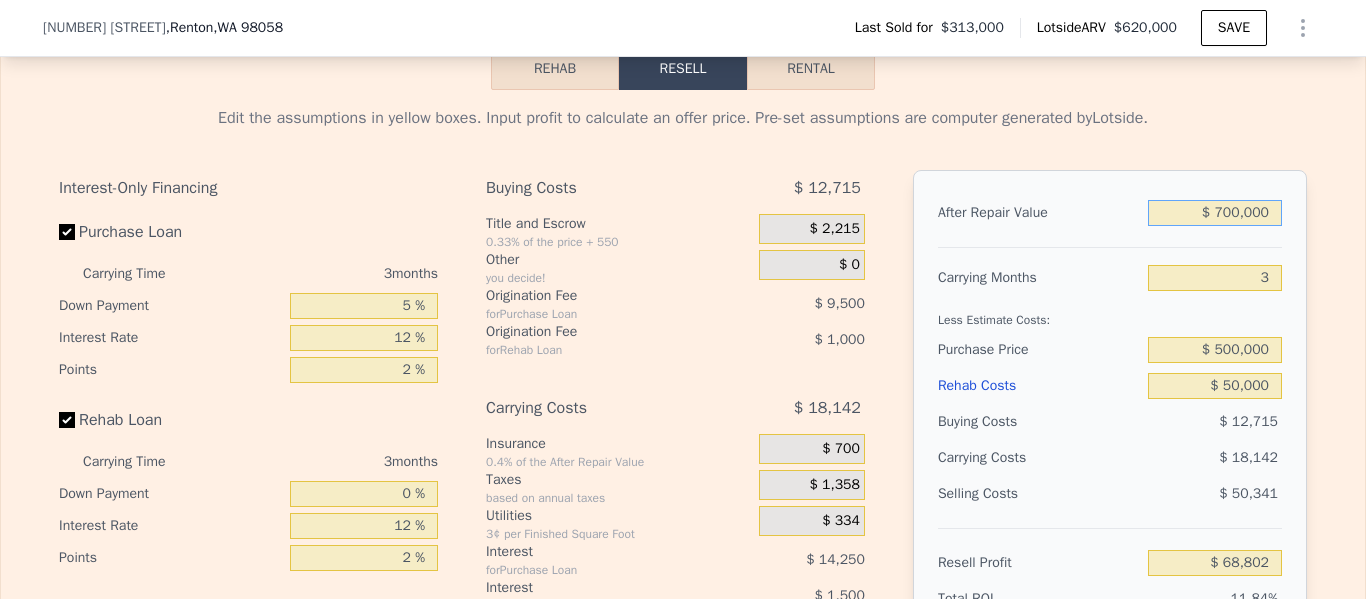 type on "$ 00000" 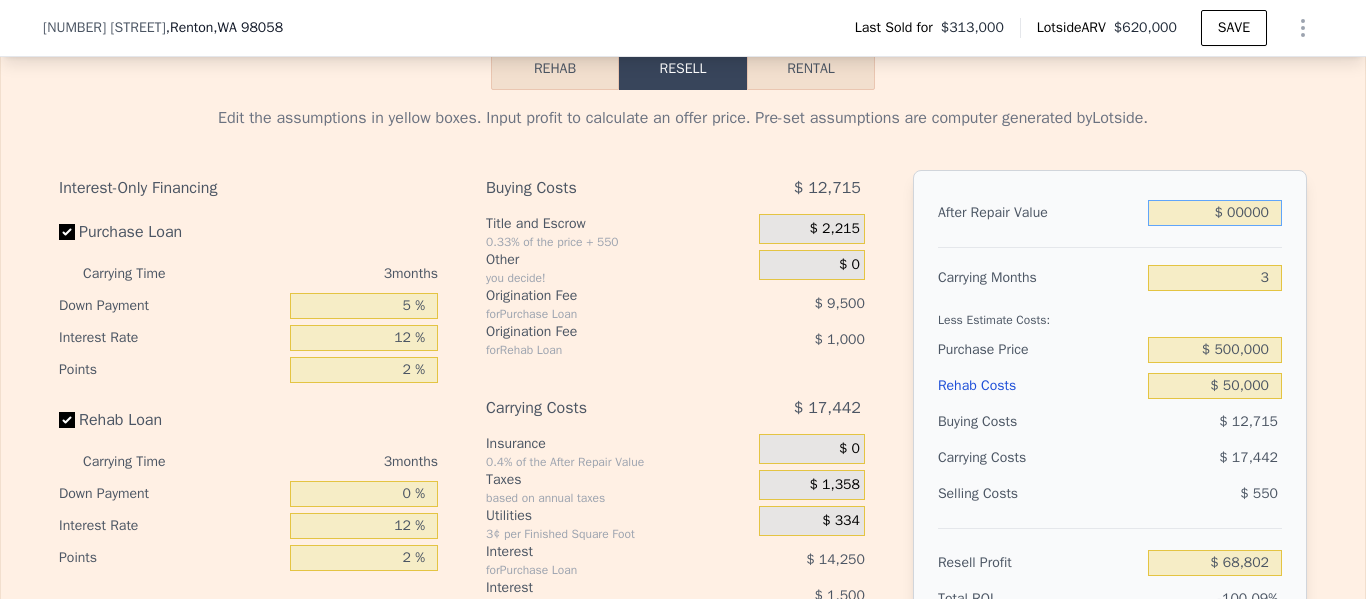 type on "-$ 580,707" 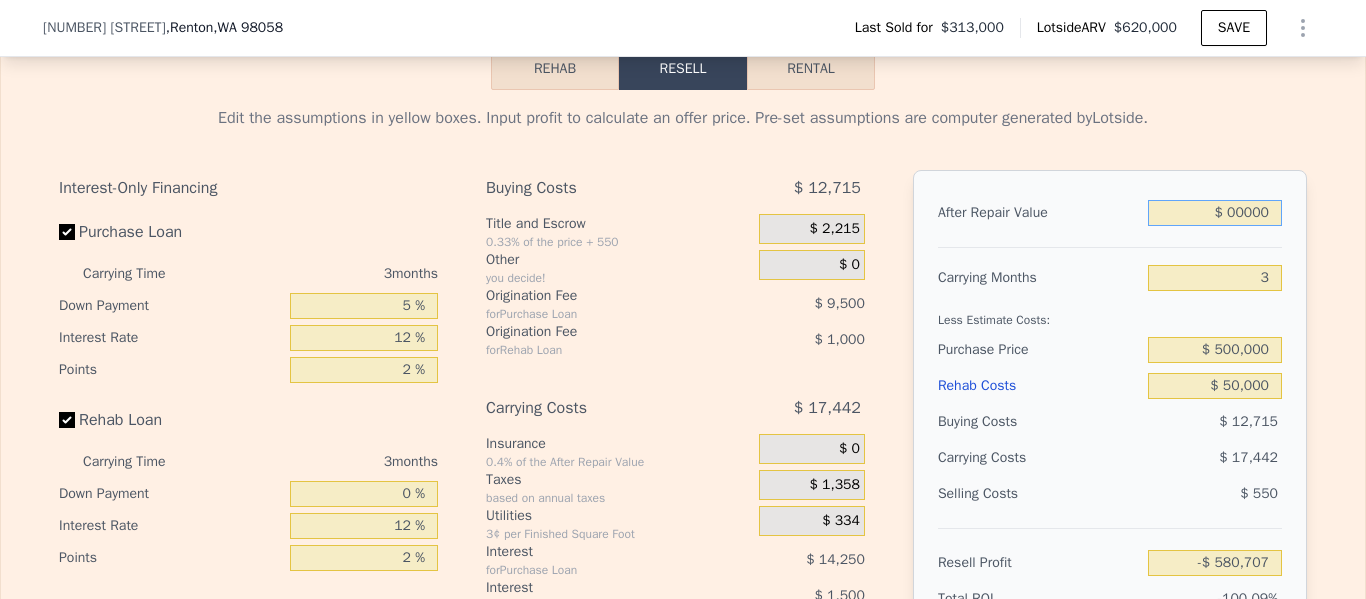 type on "$ 600,000" 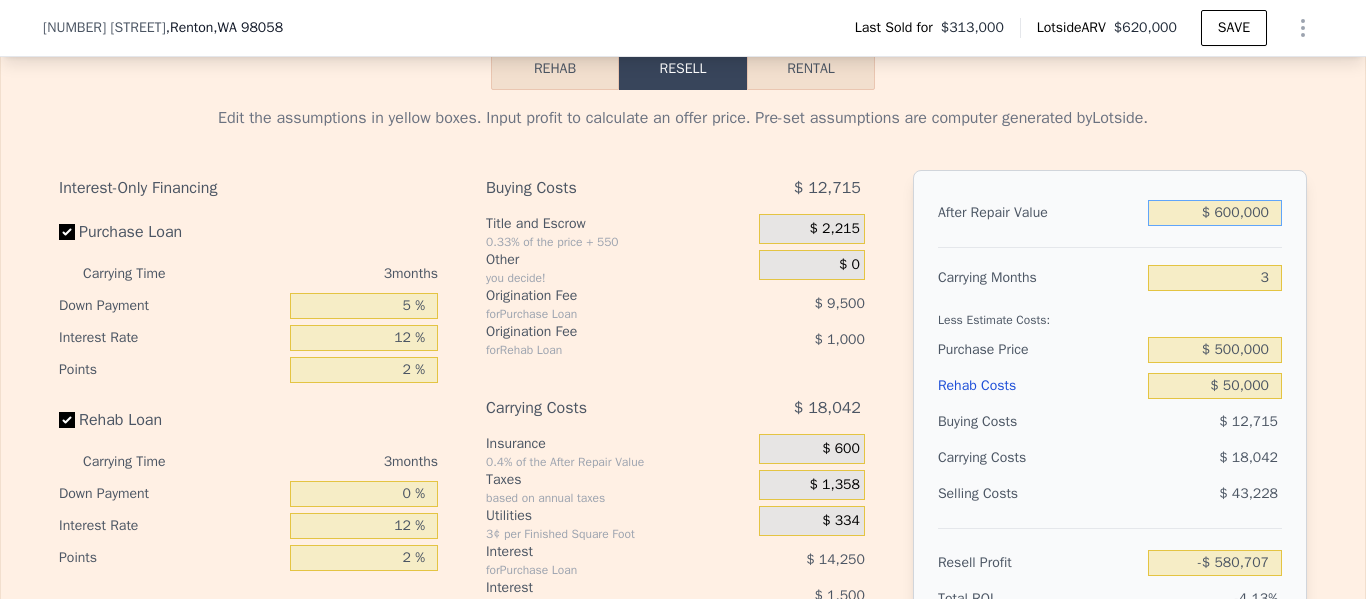 type on "-$ 23,985" 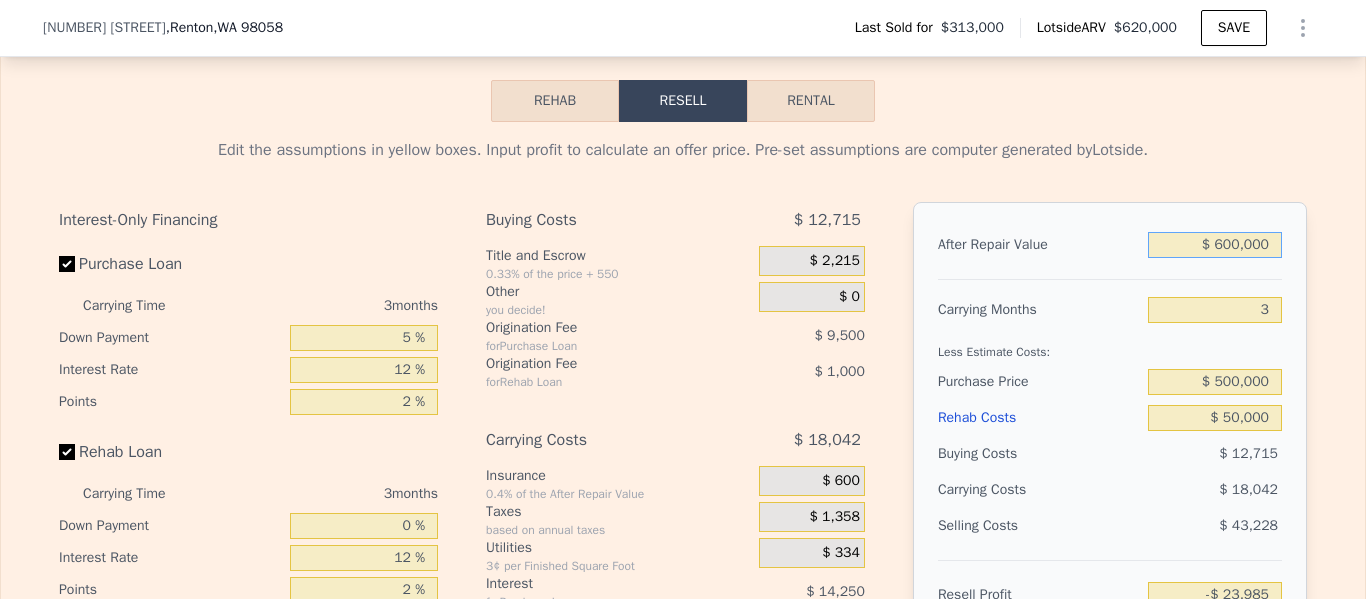 scroll, scrollTop: 2935, scrollLeft: 0, axis: vertical 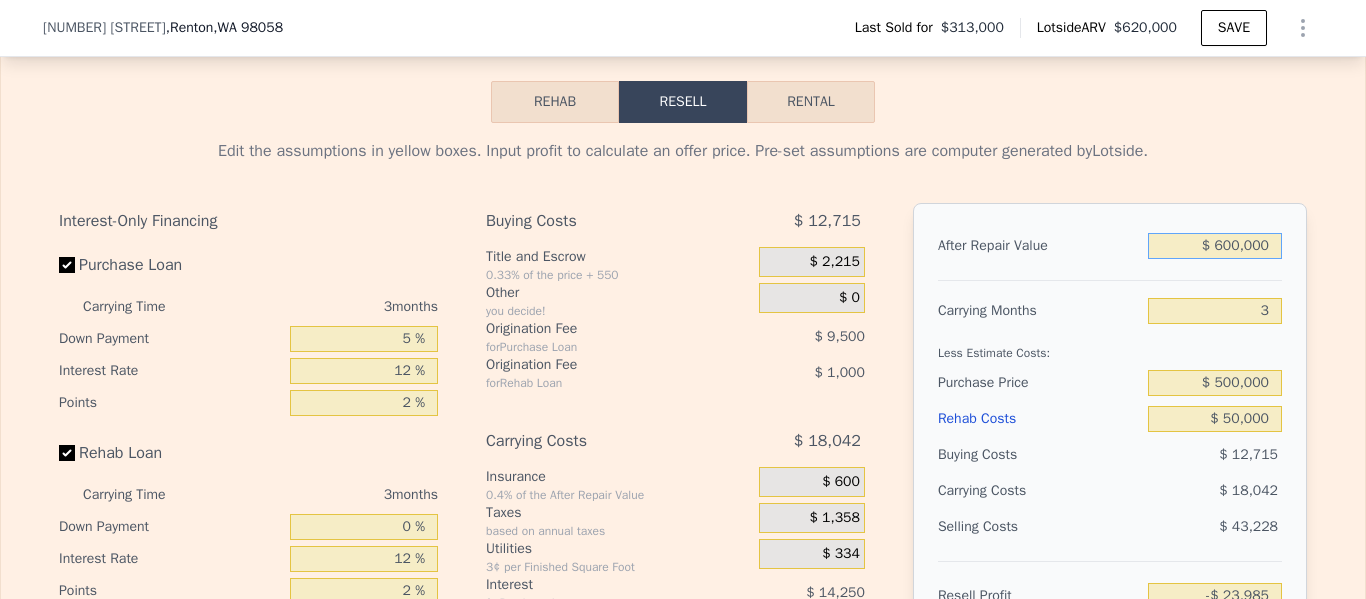 type on "$ 620,000" 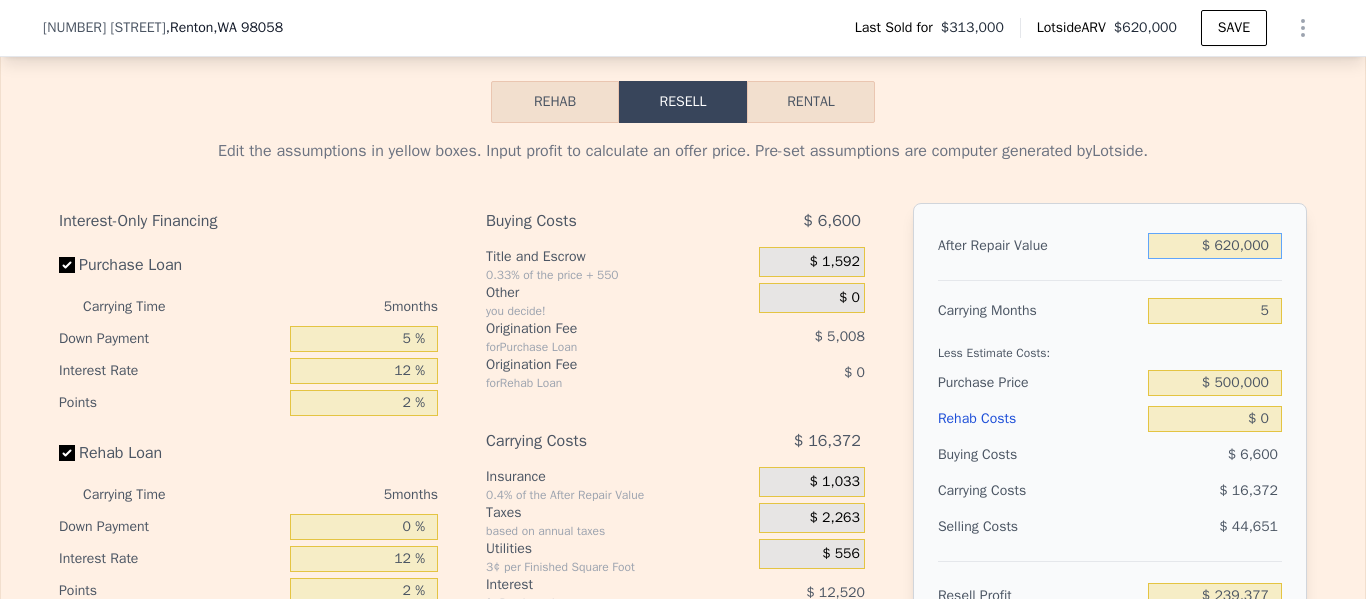 scroll, scrollTop: 2752, scrollLeft: 0, axis: vertical 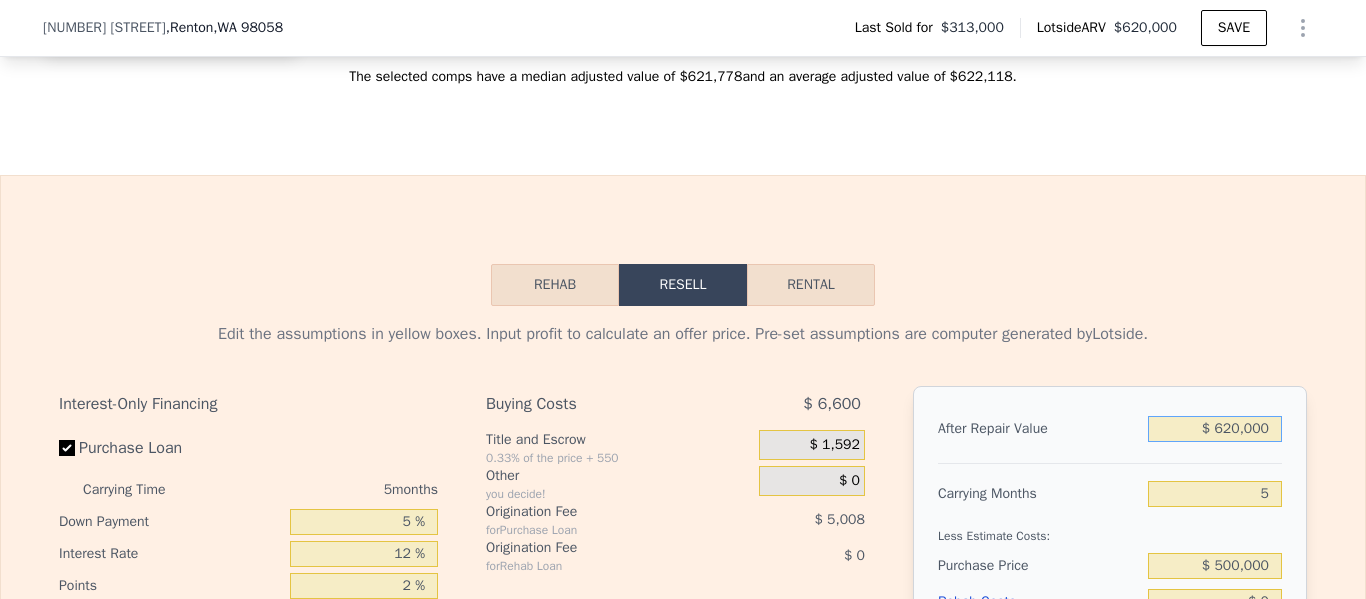type on "$ 620,000" 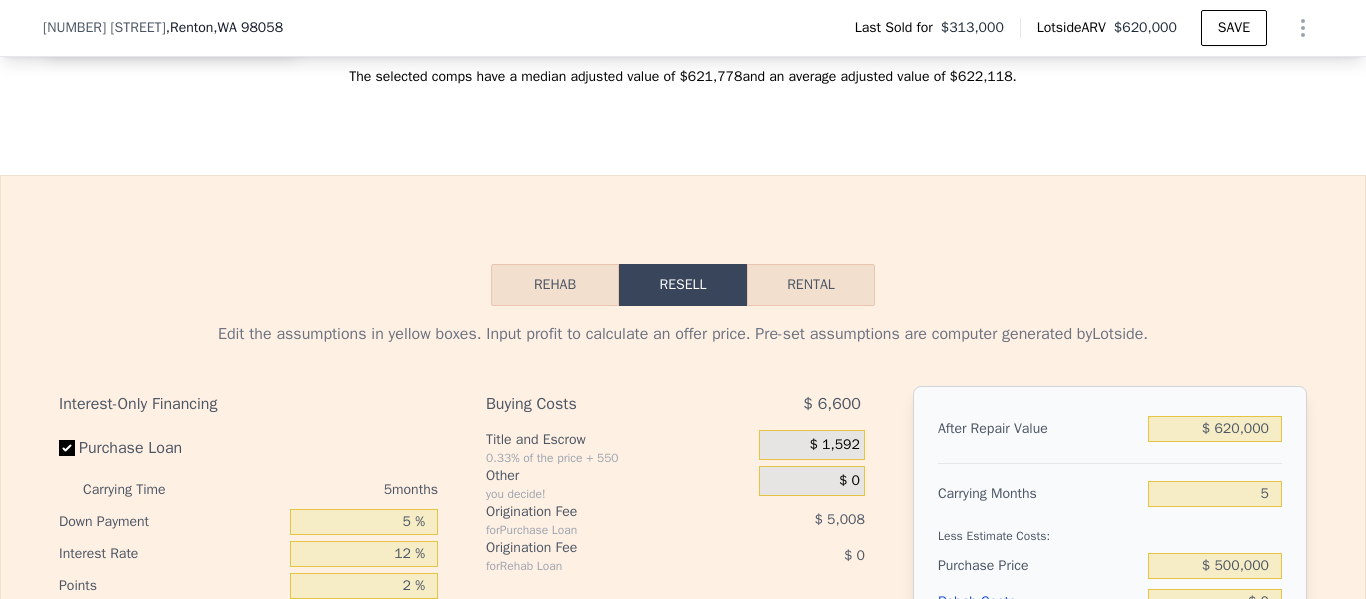click on "Sale Comps Rental Comps We found  12 sales  that match your search Listings provided by  NWMLS  Filters  Map  Prices Modify Comp Filters Listing Status Sold Pending Active Characteristics   Min Max Bedrooms 3 3 Bathrooms 0.75 2 Finished Sqft 920 1400 Lot Size Sqft 7310 9717 Edit all filters Median Sale Price per Square Foot 98058 Selected Comp Unselected Comp Sep 24 Nov 24 Jan 25 Mar 25 May 25 Jul 25 $400 $500 $600 $700 D C B E F A H L G K J I Month 98058 Selected Comp Unselected Comp Aug 1, [YEAR] 377.444 Sep 1, [YEAR] 379.149 Sep 1, [YEAR] 379.149 517.391 Sep 1, [YEAR] 379.149 516.511 Oct 1, [YEAR] 380.998 Oct 1, [YEAR] 380.998 579.787 Nov 1, [YEAR] 383.961 Nov 1, [YEAR] 383.961 522.556 Dec 1, [YEAR] 387.98 Dec 1, [YEAR] 387.98 509.643 Jan 1, [YEAR] 392.591 Jan 1, [YEAR] 392.591 578.947 Jan 1, [YEAR] 392.591 508.621 Feb 1, [YEAR] 396.601 Feb 1, [YEAR] 396.601 631.579 Mar 1, [YEAR] 399.729 Mar 1, [YEAR] 399.729 609.794 Mar 1, [YEAR] 399.729 572.917 Apr 1, [YEAR] 402.439 May 1, [YEAR] 403.797 May 1, [YEAR] 403.797 668.478 Jun 1, [YEAR] 401.931 399.782" at bounding box center [683, -508] 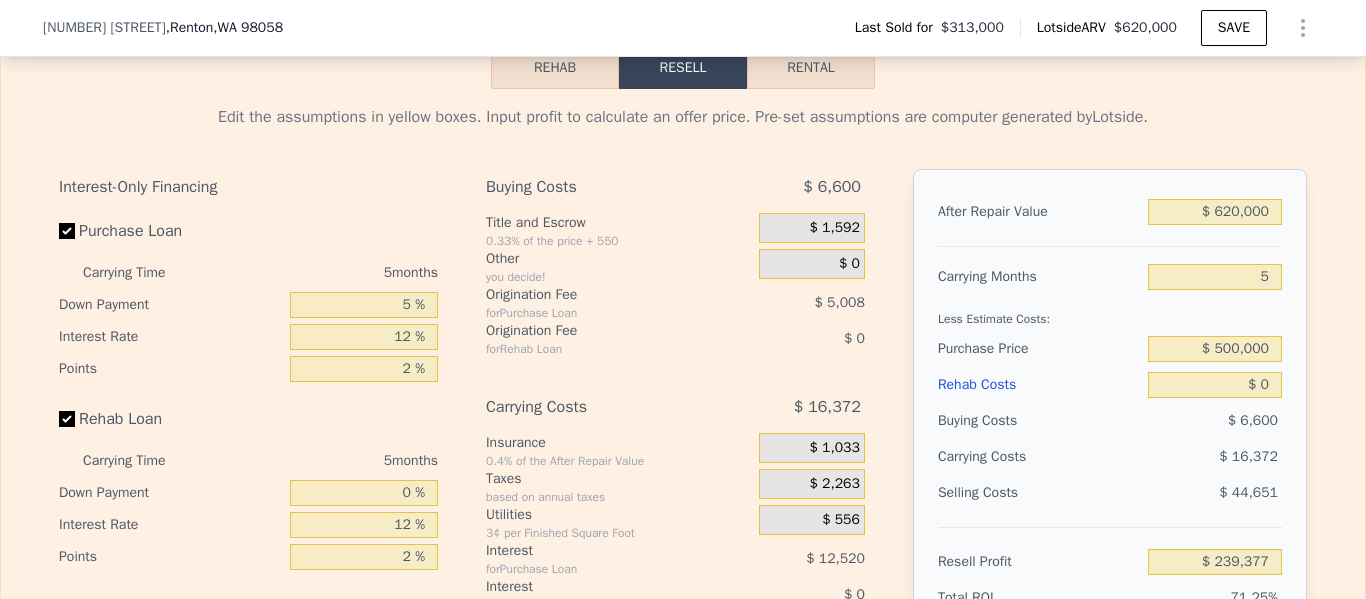scroll, scrollTop: 2971, scrollLeft: 0, axis: vertical 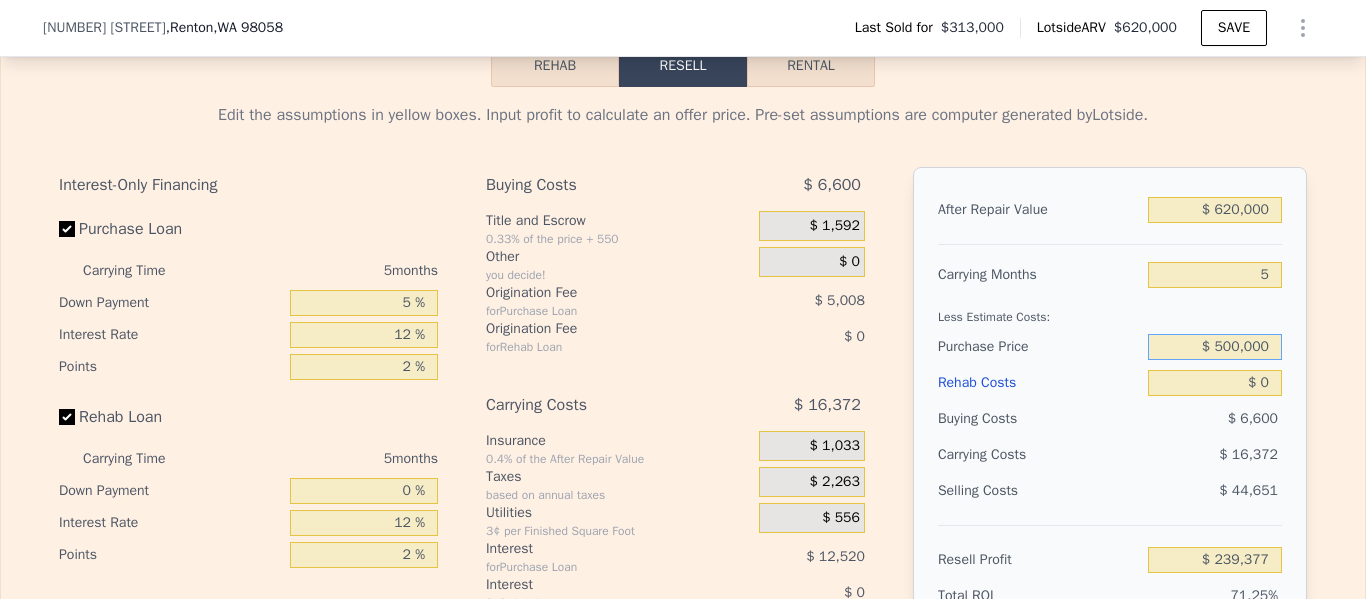 click on "$ 500,000" at bounding box center [1215, 347] 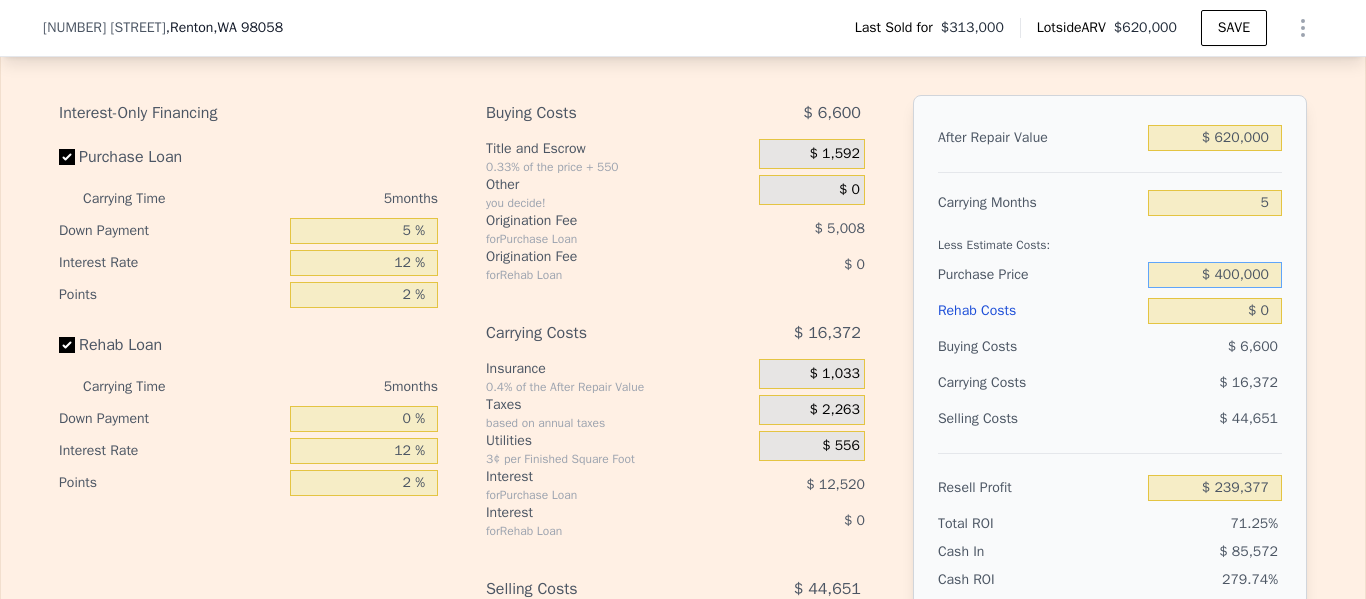 scroll, scrollTop: 3061, scrollLeft: 0, axis: vertical 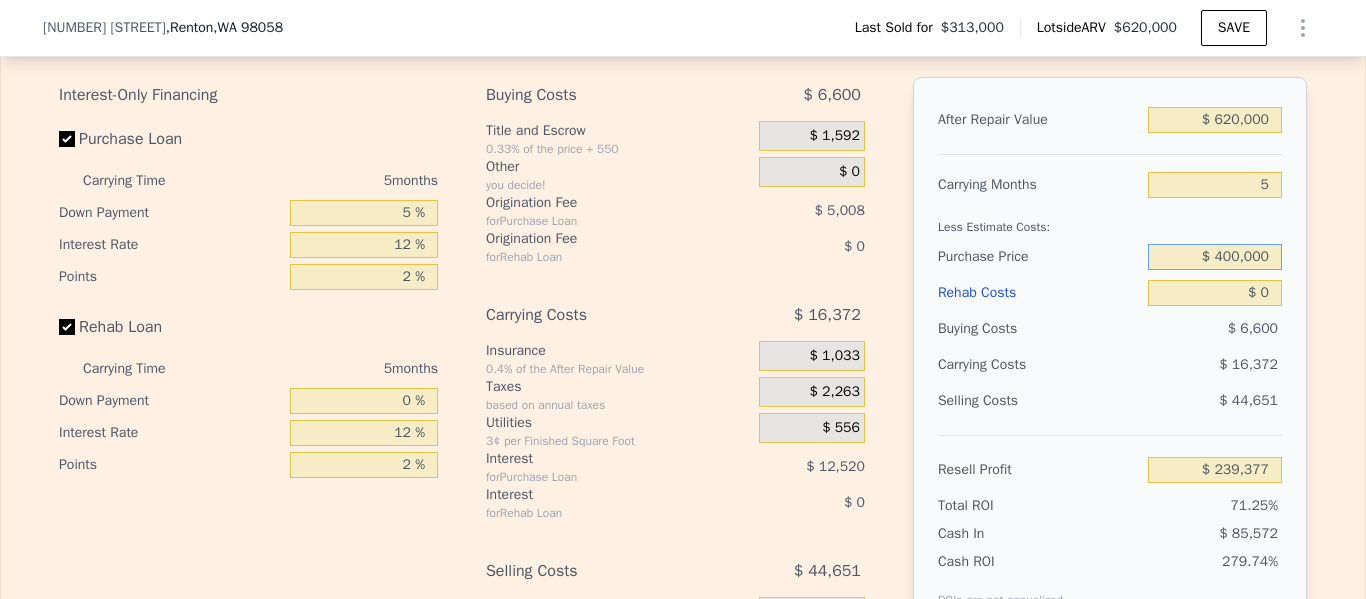 type on "$ 400,000" 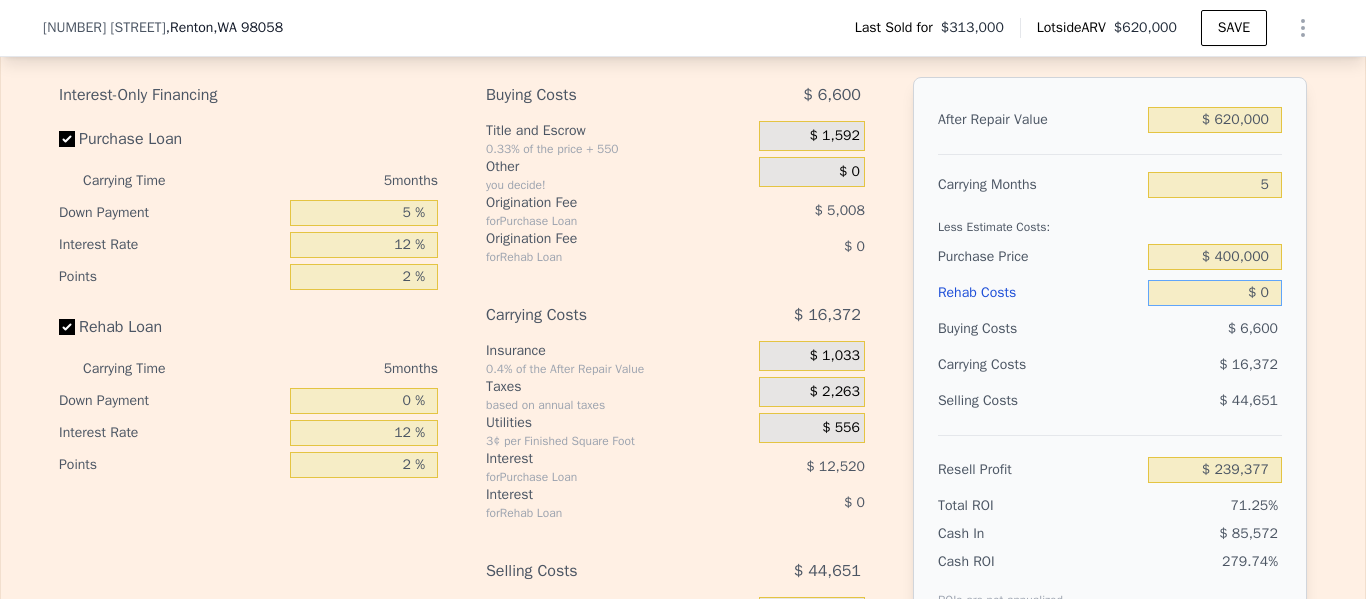 click on "$ 0" at bounding box center (1215, 293) 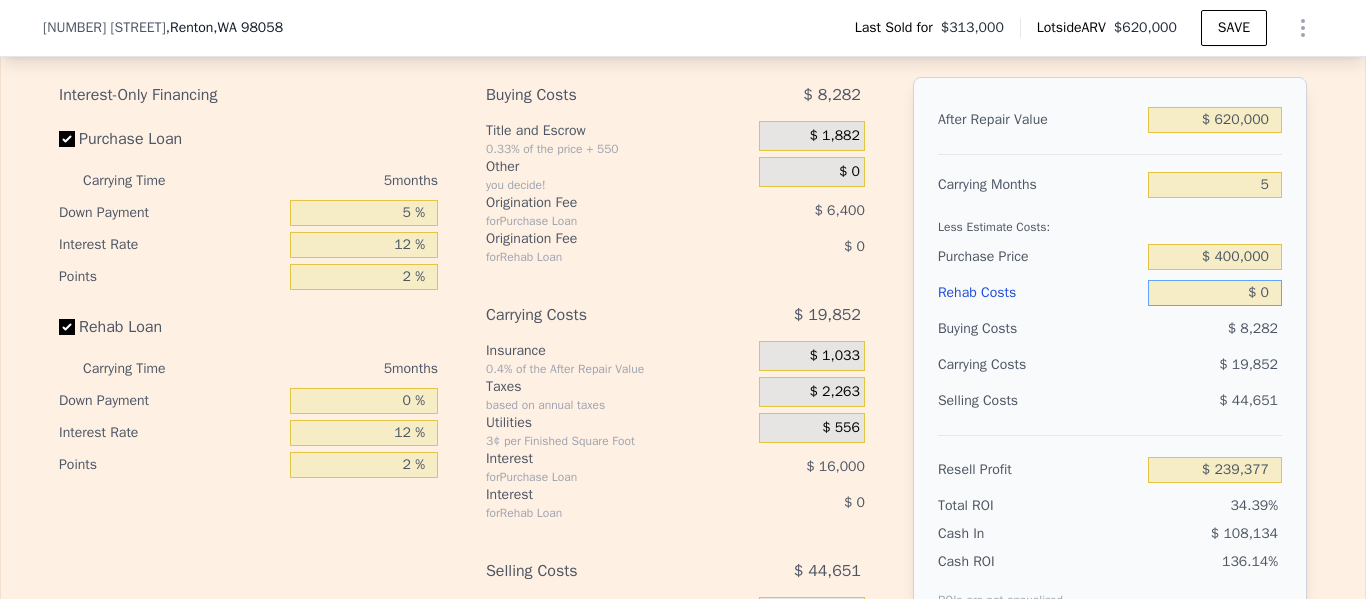 type on "$ 147,215" 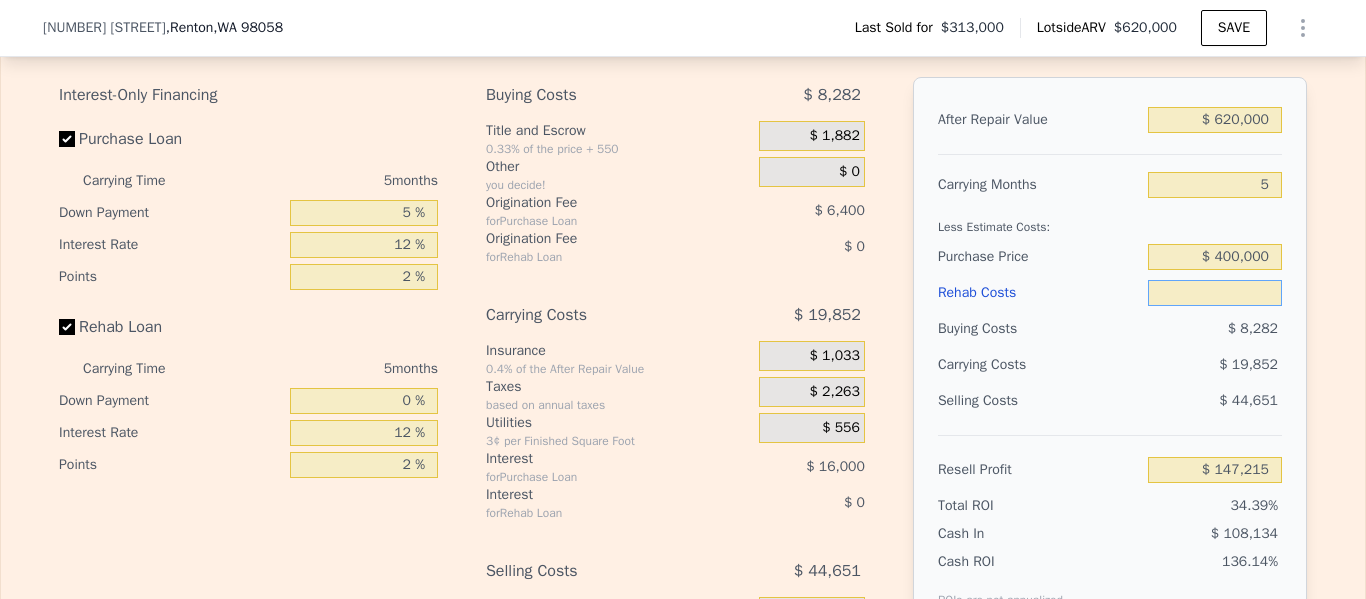 type on "$ 5" 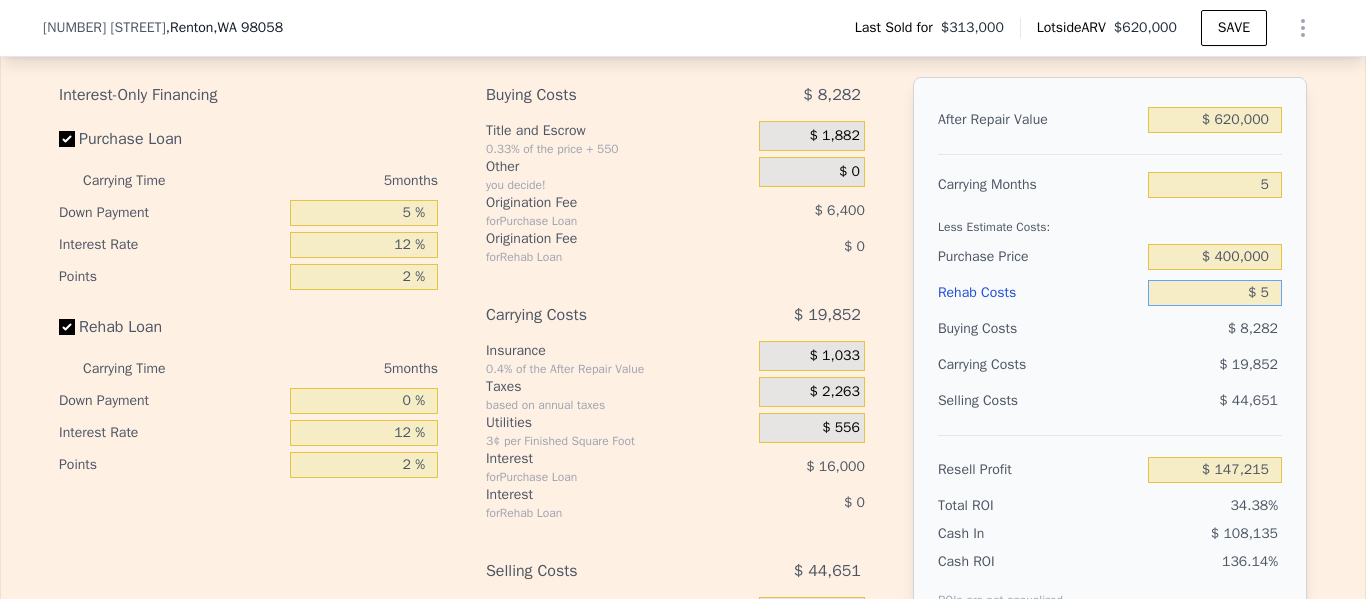 type on "$ 147,210" 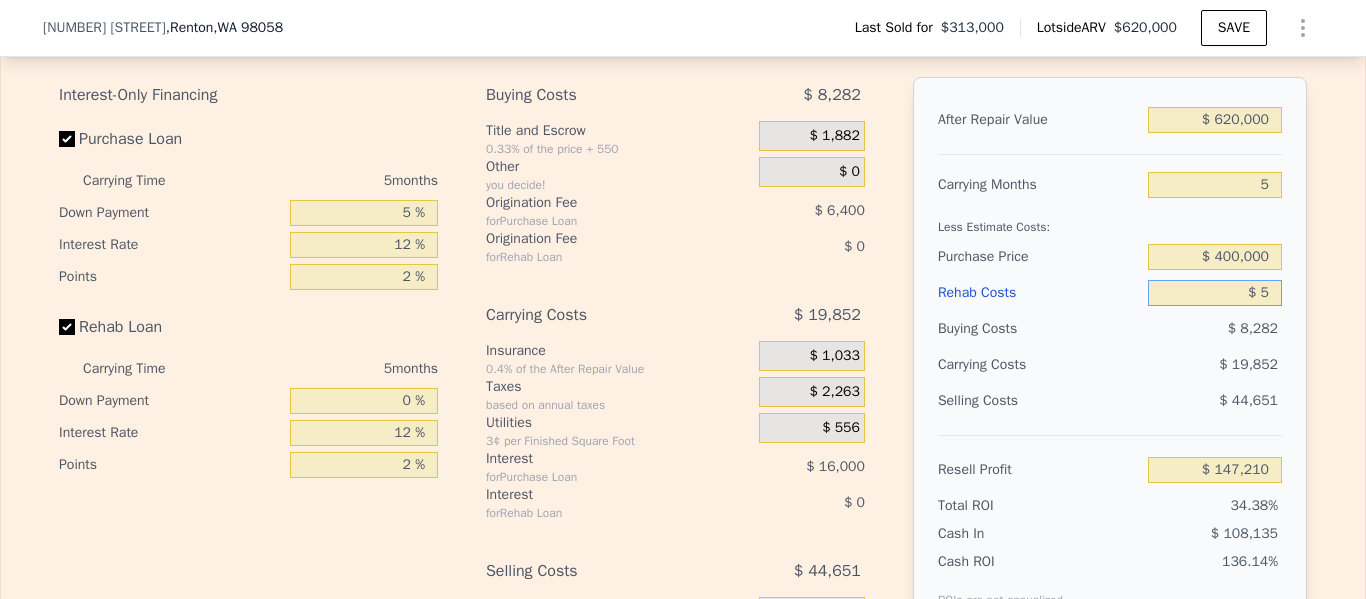 type on "$ 50" 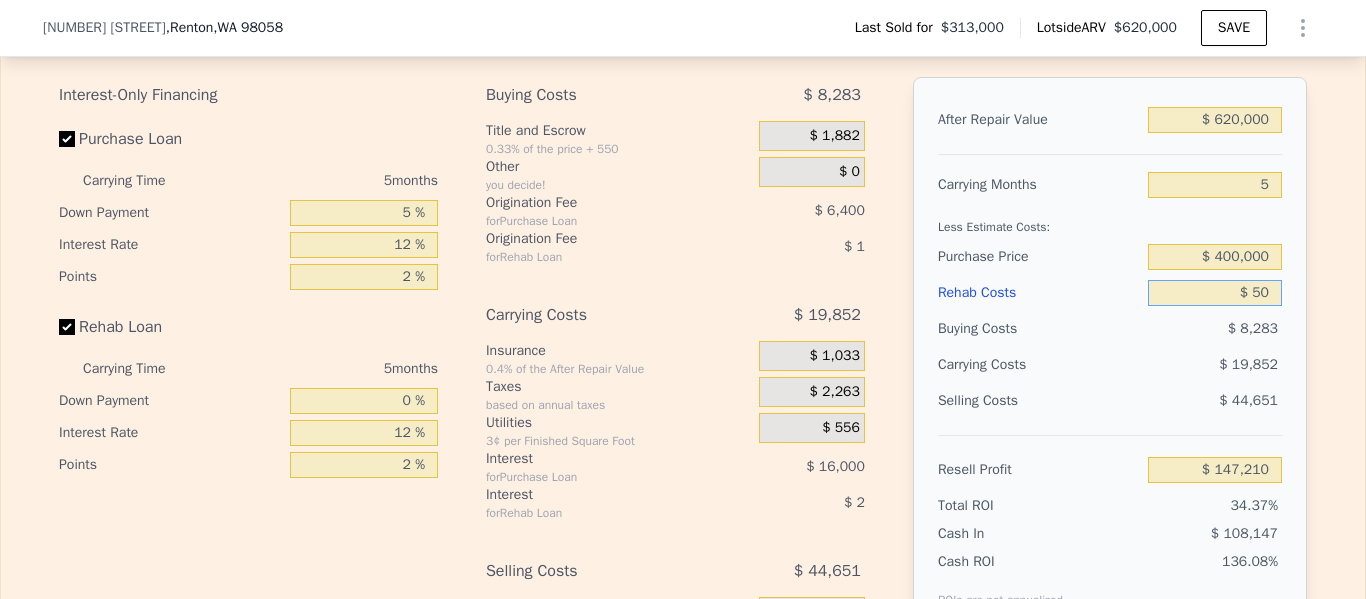 type on "$ 147,164" 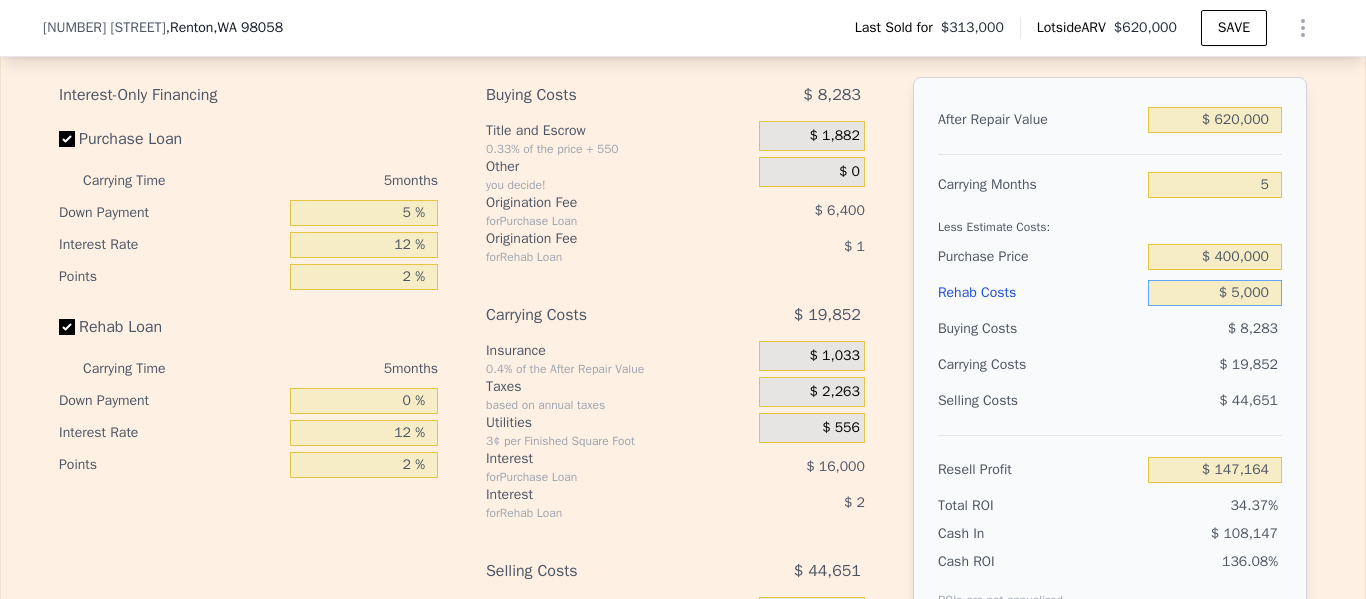 type on "$ 50,000" 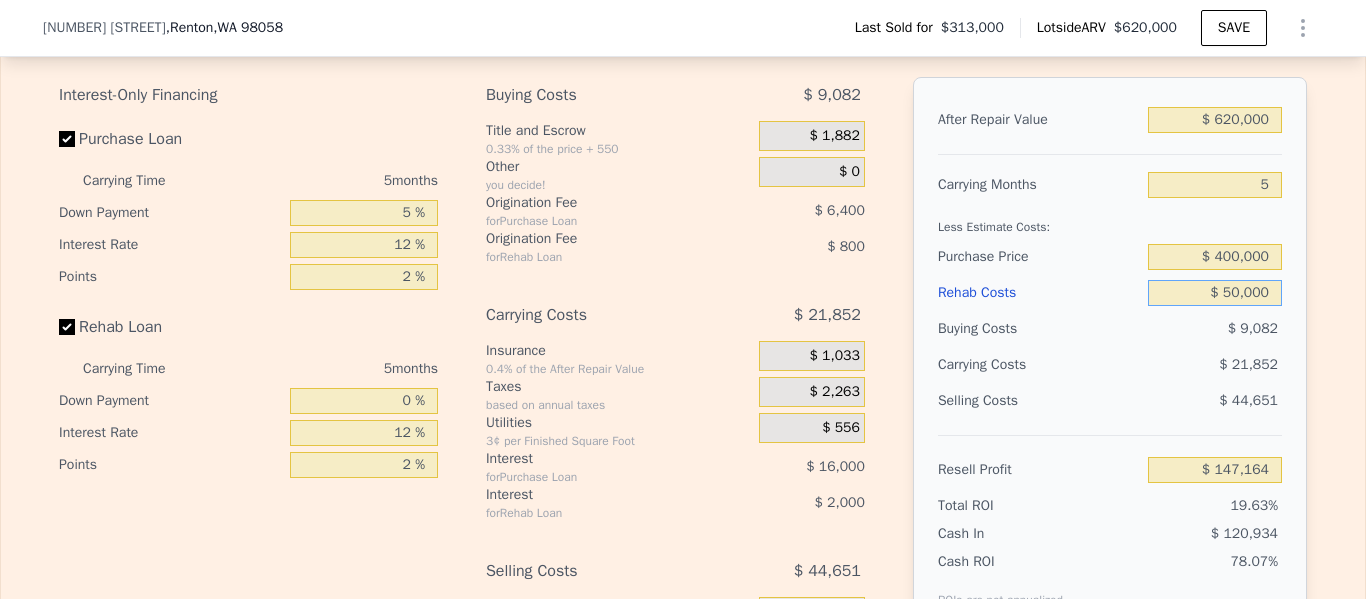 type on "$ 94,415" 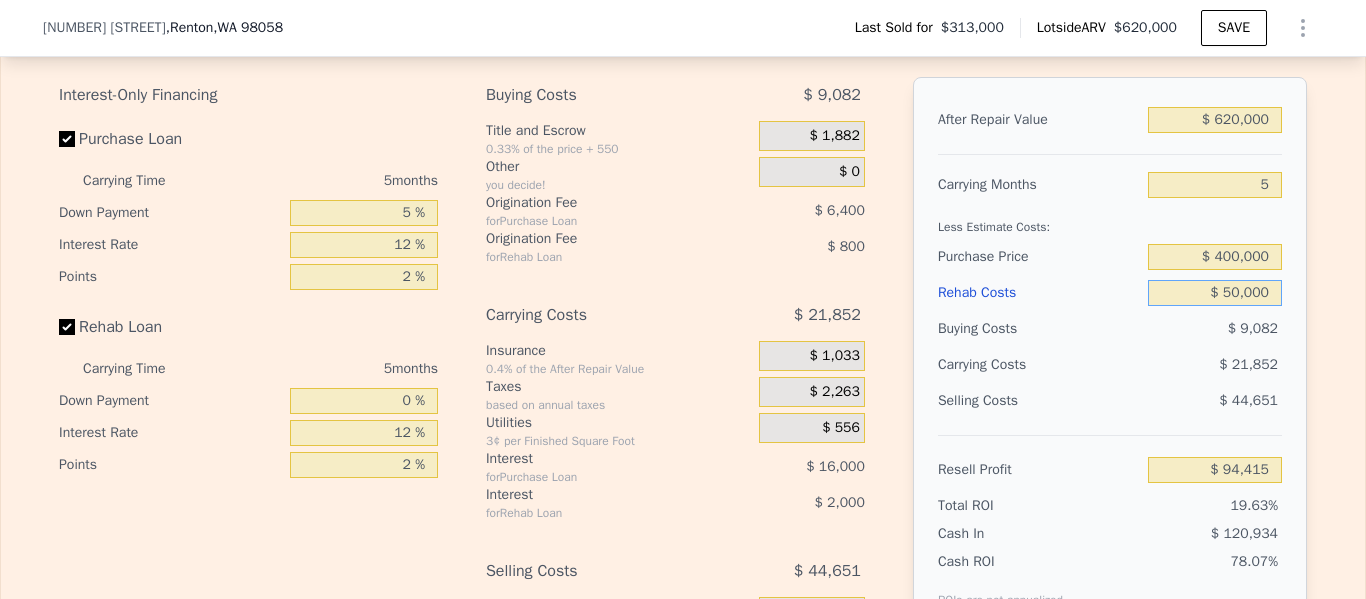 type on "$ 50,000" 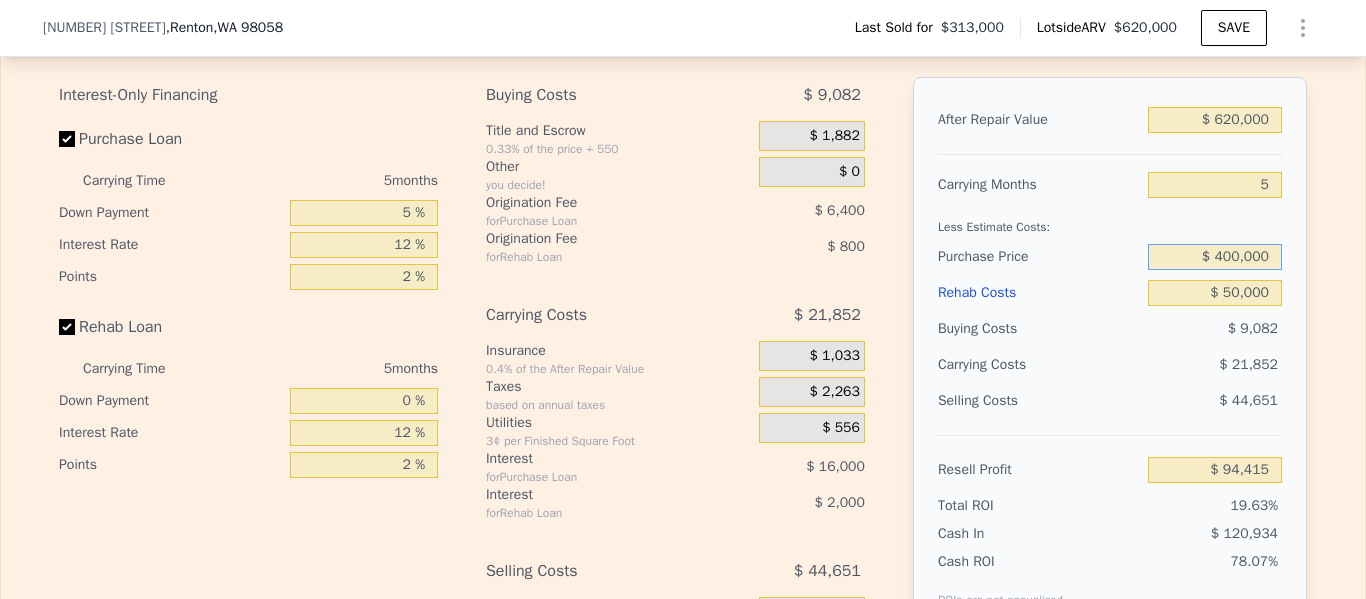 click on "$ 400,000" at bounding box center [1215, 257] 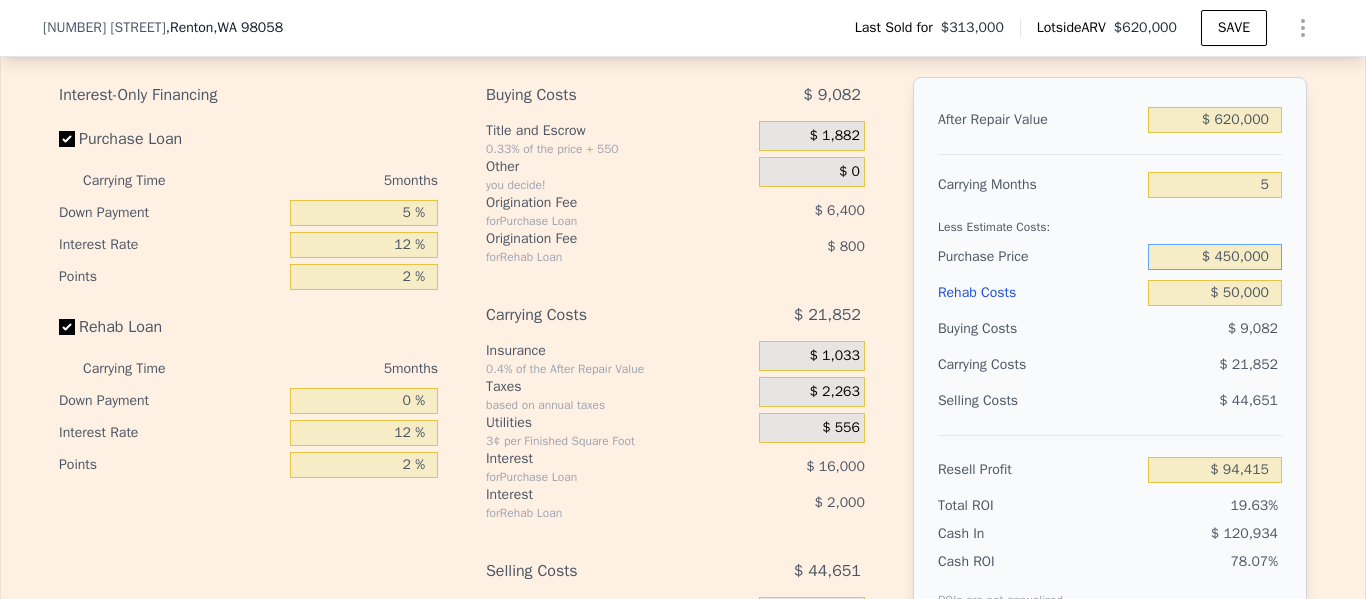 type on "$ 450,000" 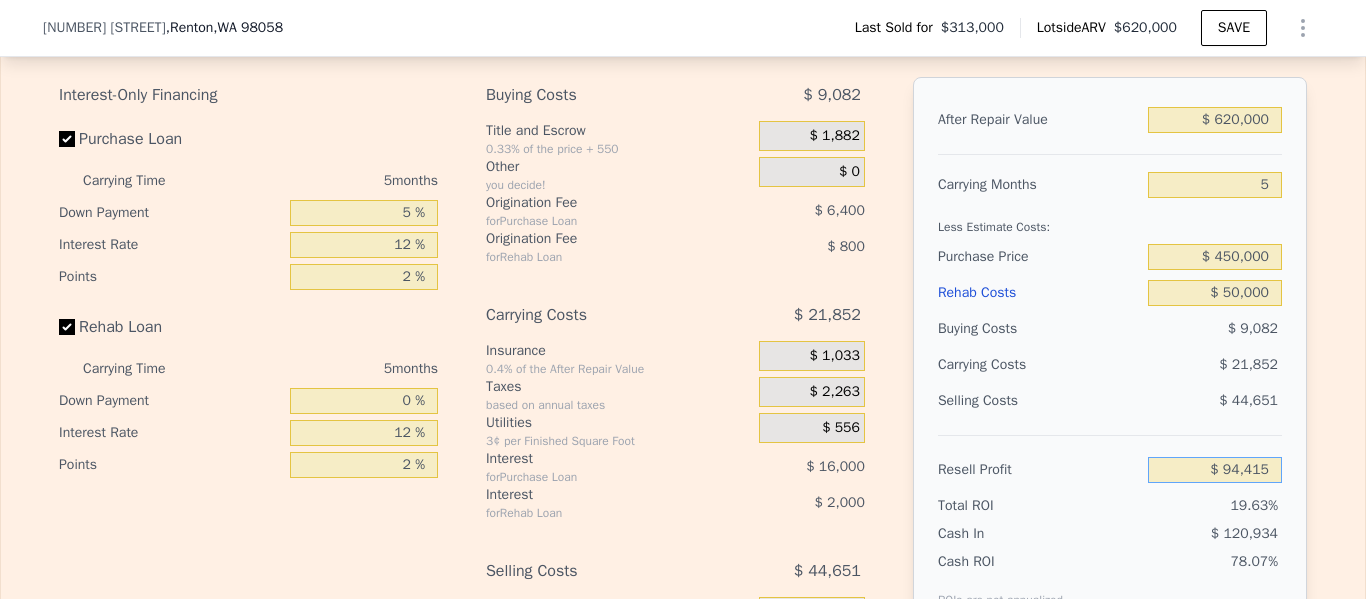 click on "$ 94,415" at bounding box center (1215, 470) 